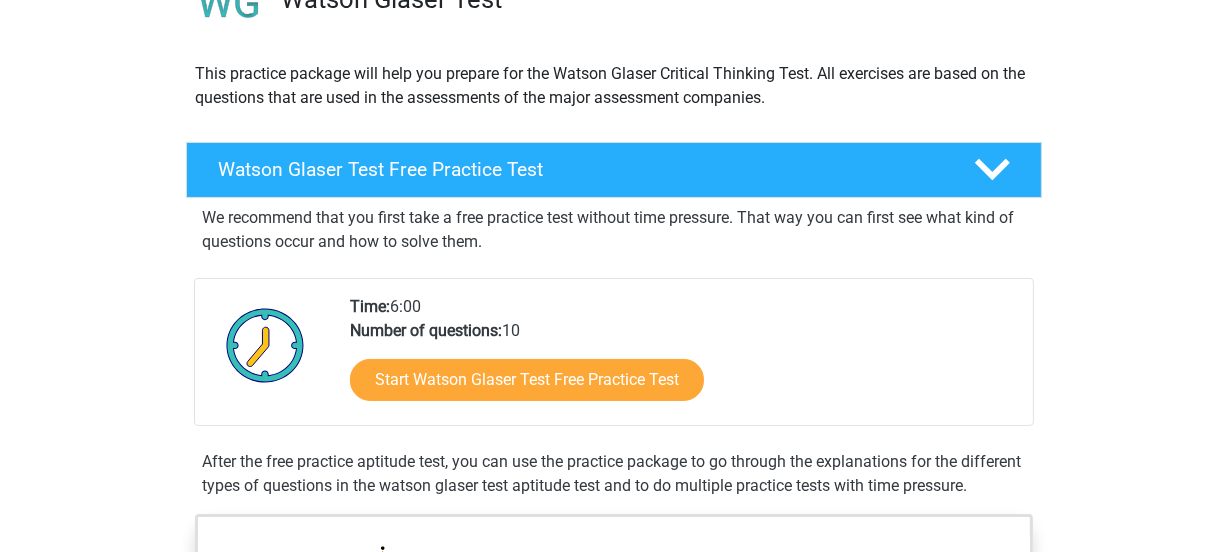 scroll, scrollTop: 186, scrollLeft: 0, axis: vertical 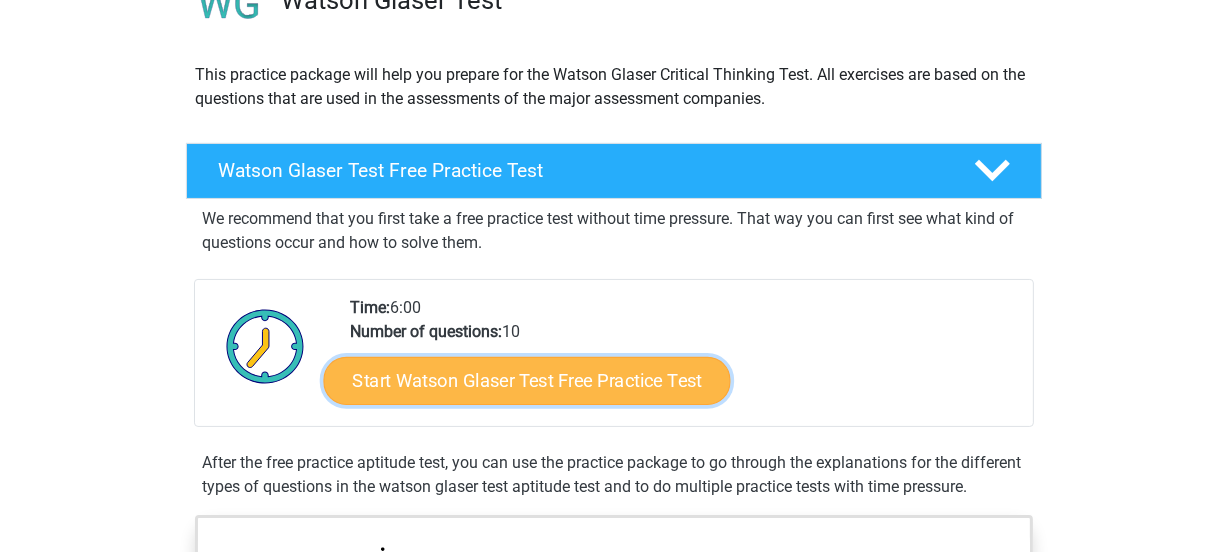 click on "Start Watson Glaser Test
Free Practice Test" at bounding box center [527, 381] 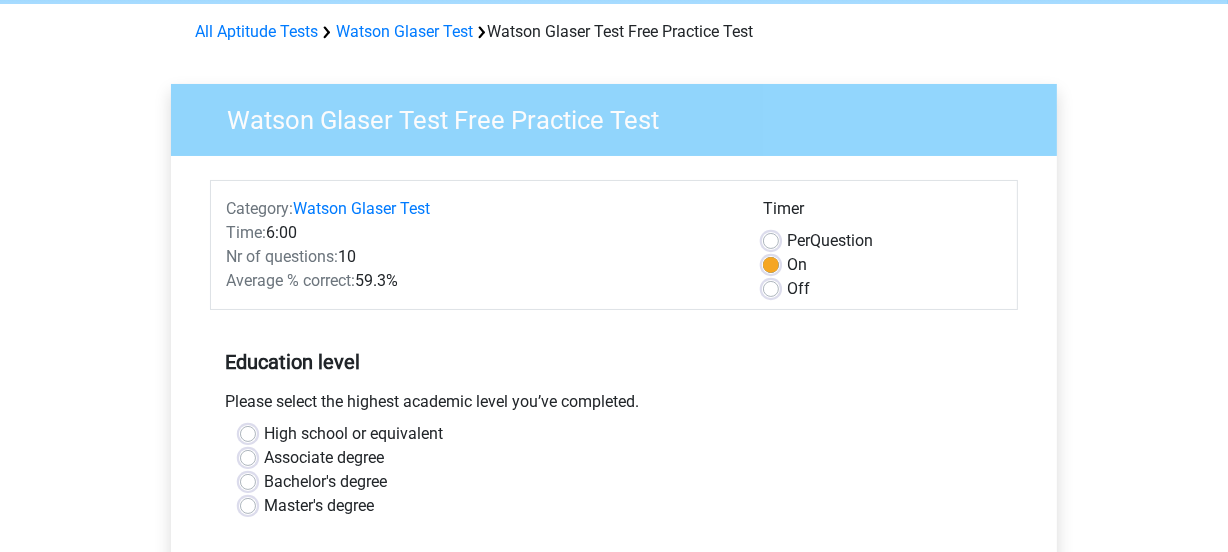 scroll, scrollTop: 80, scrollLeft: 0, axis: vertical 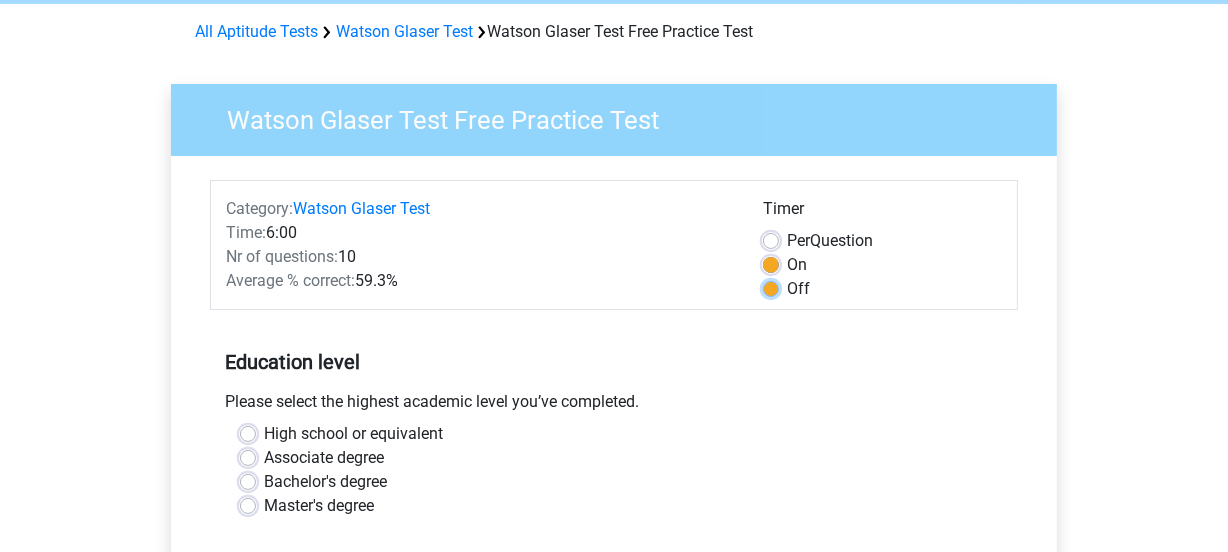 click on "Off" at bounding box center (771, 287) 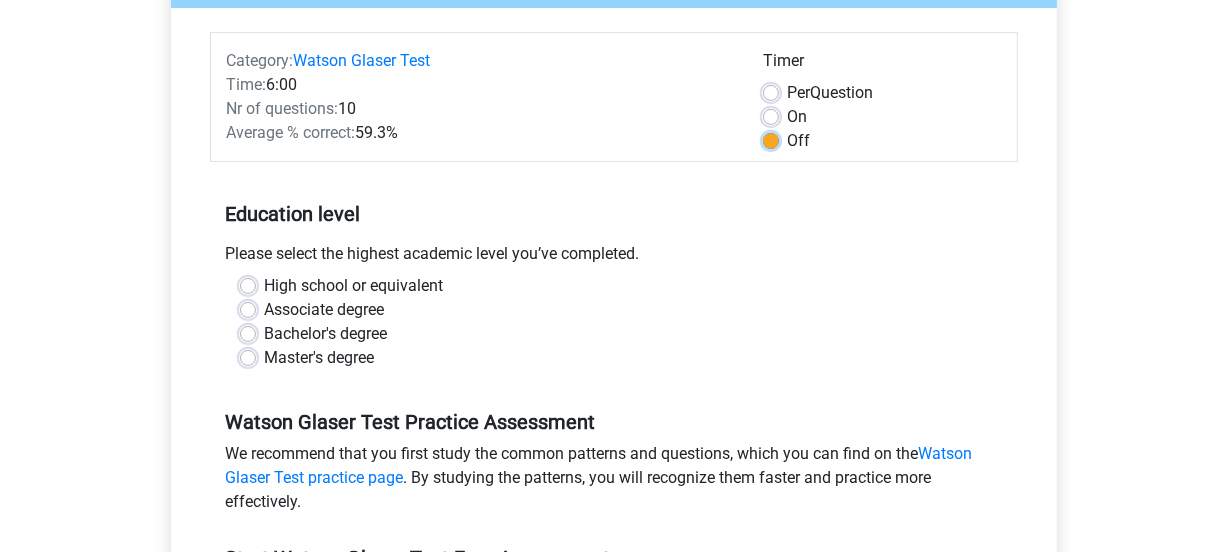 scroll, scrollTop: 231, scrollLeft: 0, axis: vertical 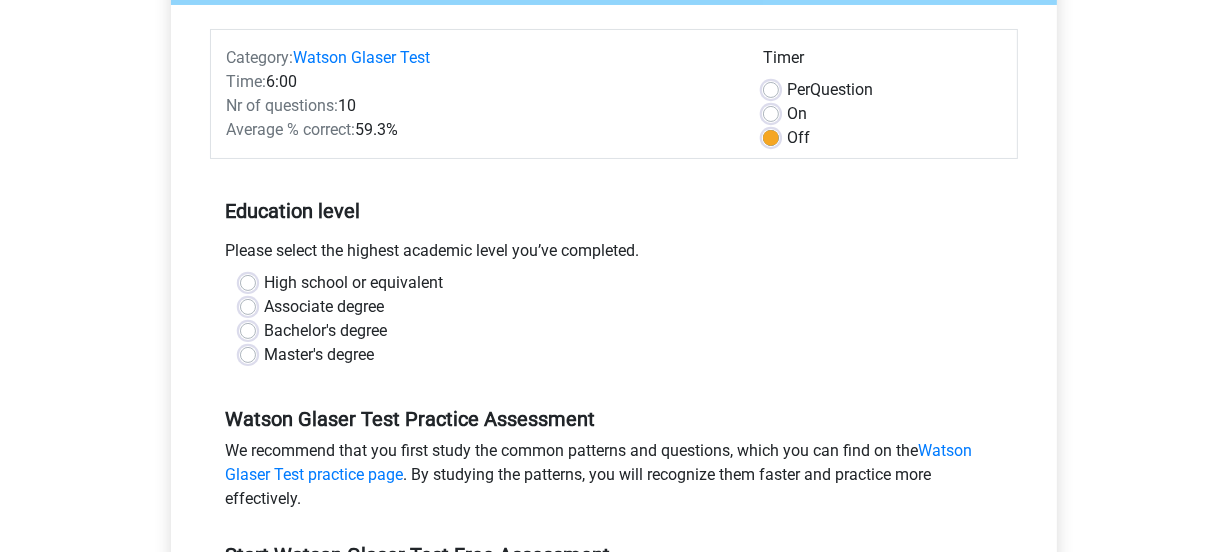 click on "Bachelor's degree" at bounding box center [325, 331] 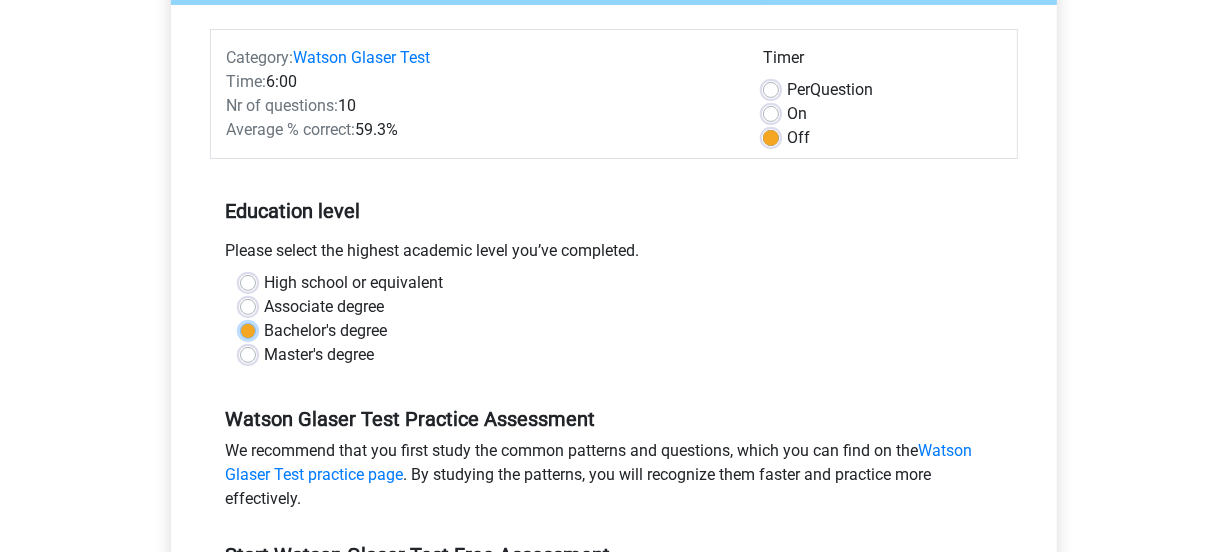 radio on "true" 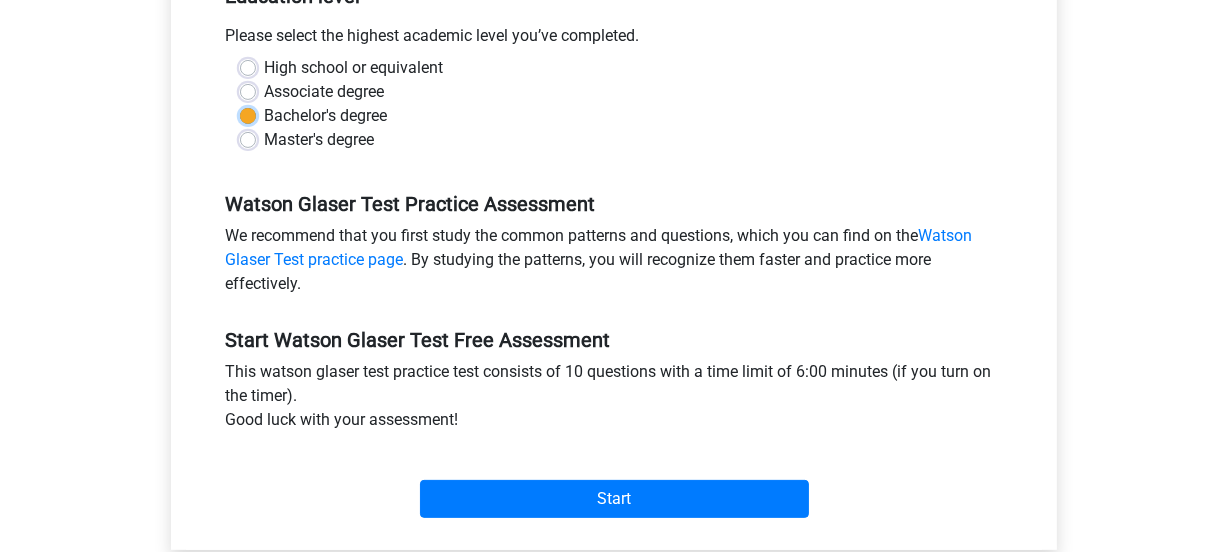 scroll, scrollTop: 453, scrollLeft: 0, axis: vertical 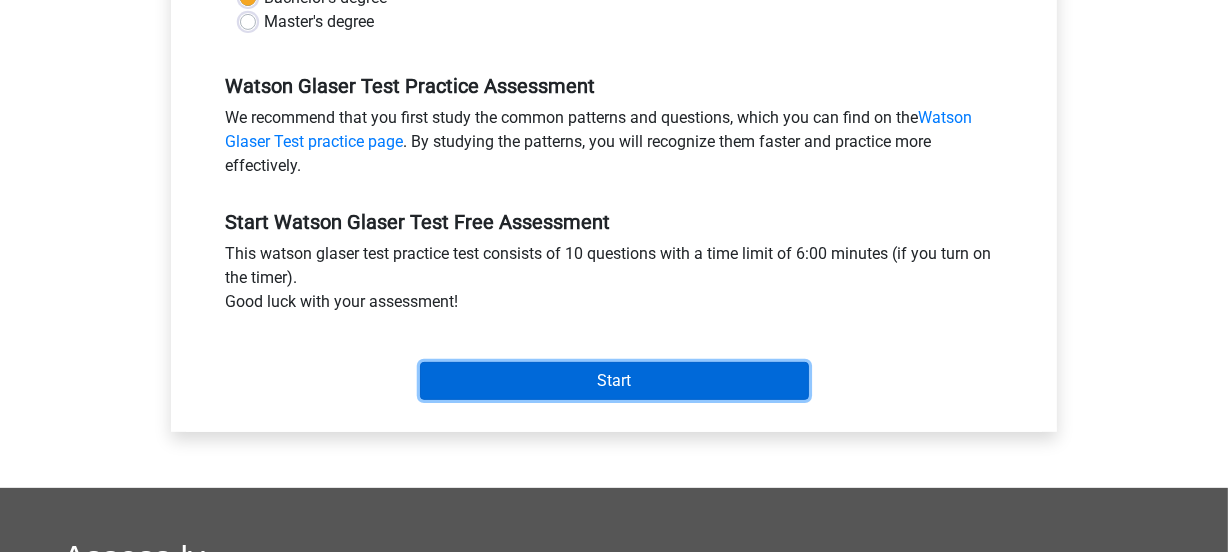 click on "Start" at bounding box center (614, 381) 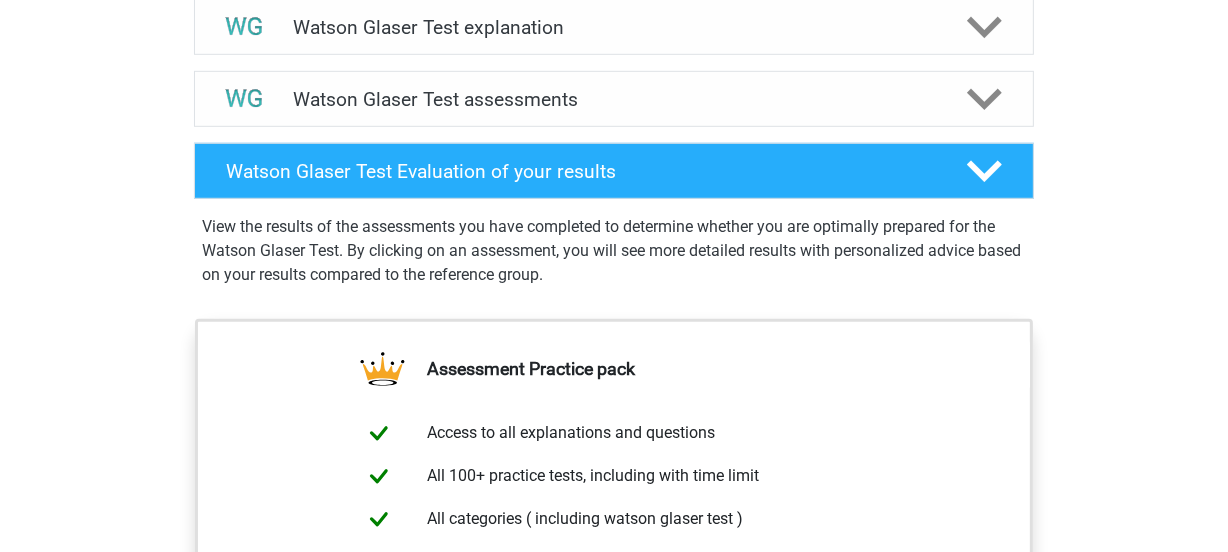 scroll, scrollTop: 1174, scrollLeft: 0, axis: vertical 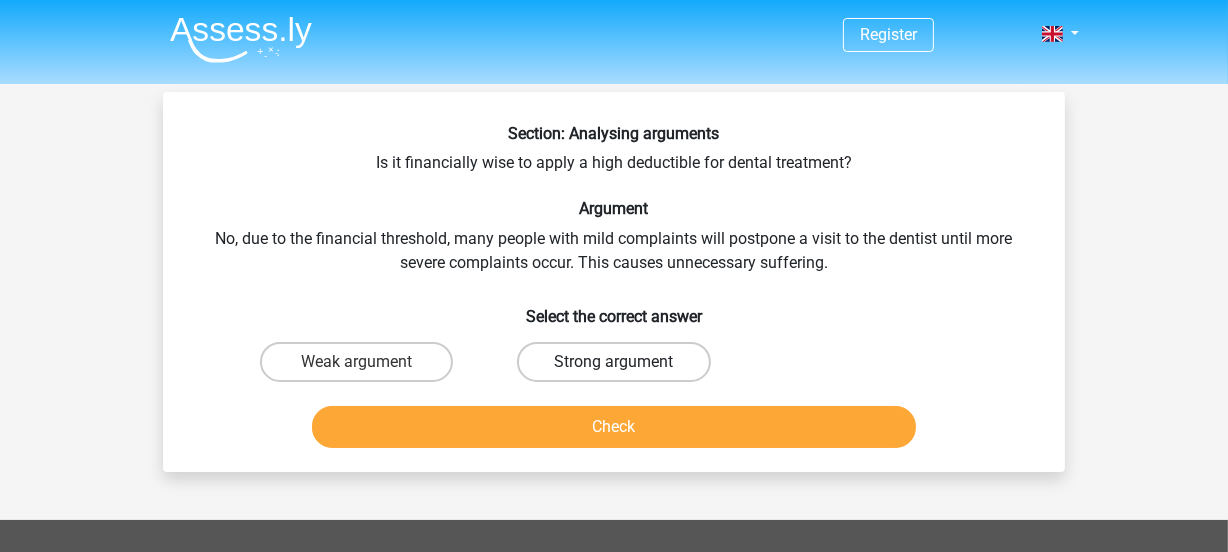click on "Strong argument" at bounding box center (613, 362) 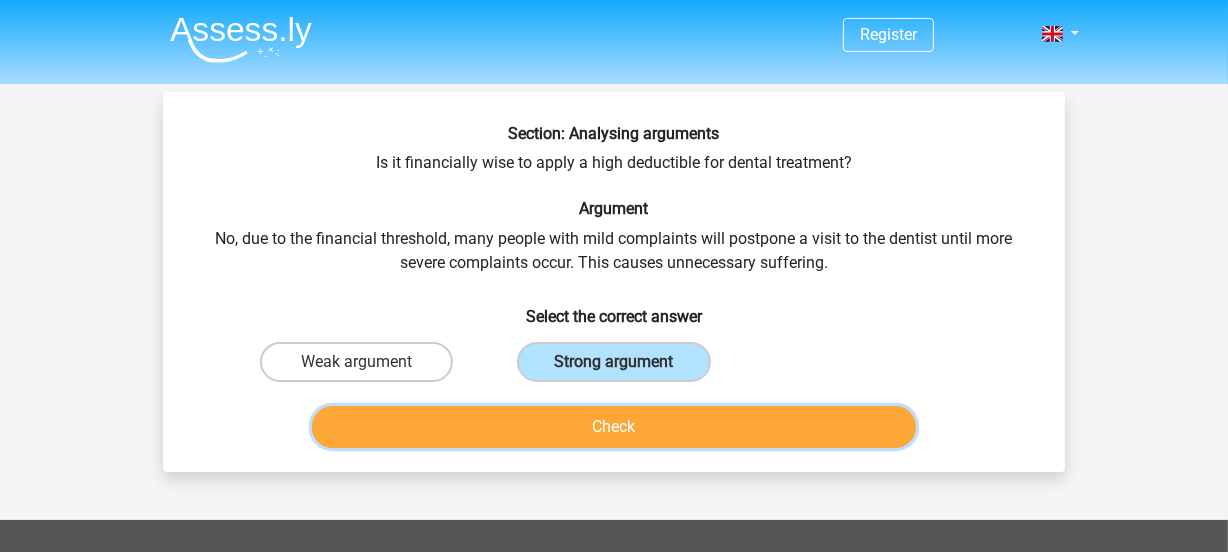 click on "Check" at bounding box center [614, 427] 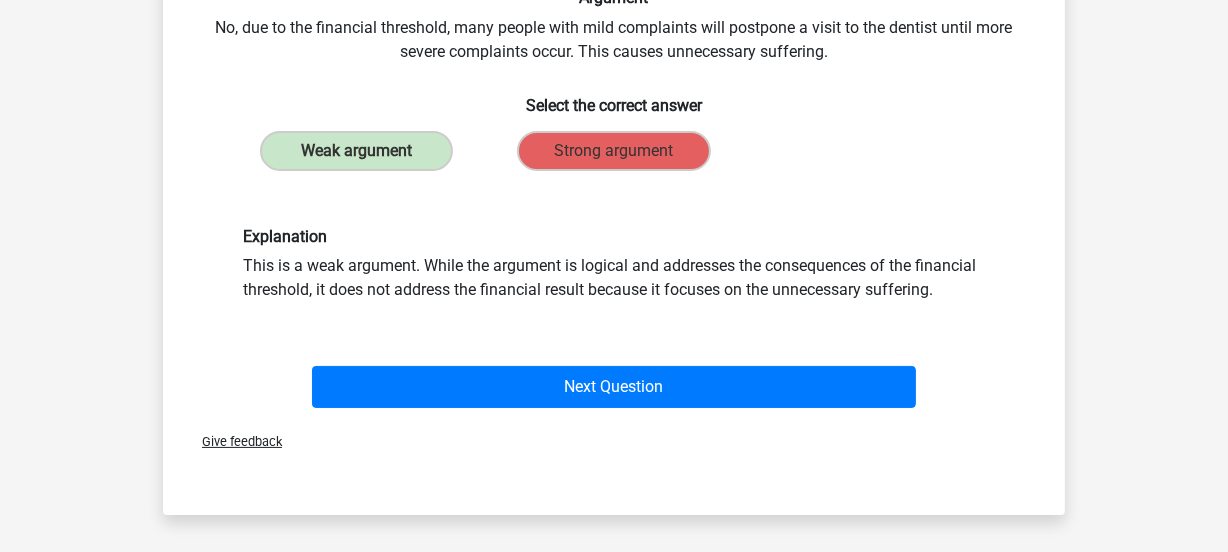 scroll, scrollTop: 212, scrollLeft: 0, axis: vertical 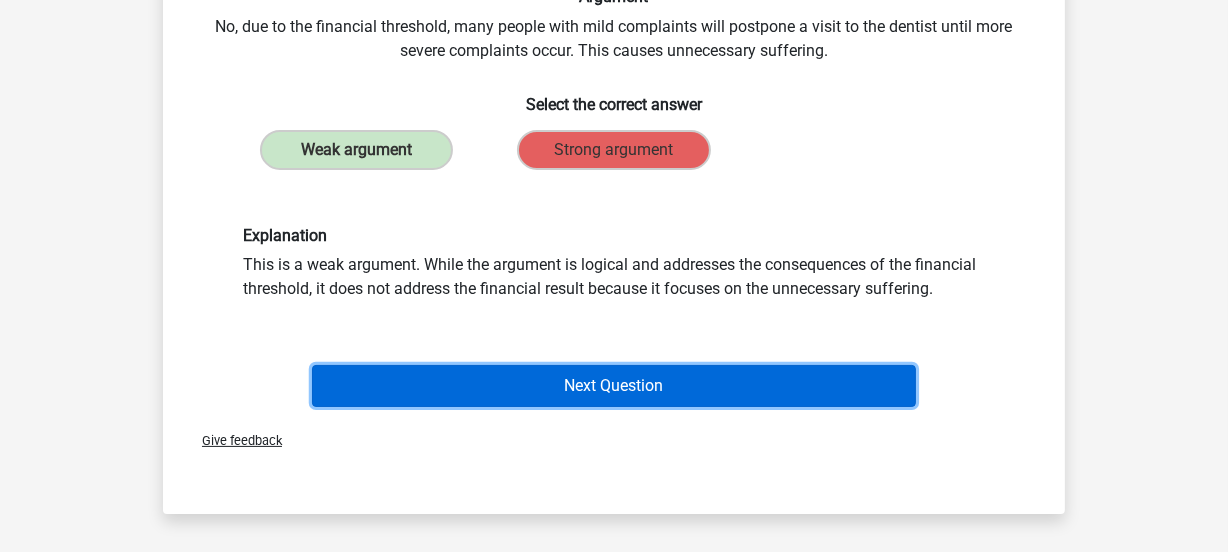 click on "Next Question" at bounding box center [614, 386] 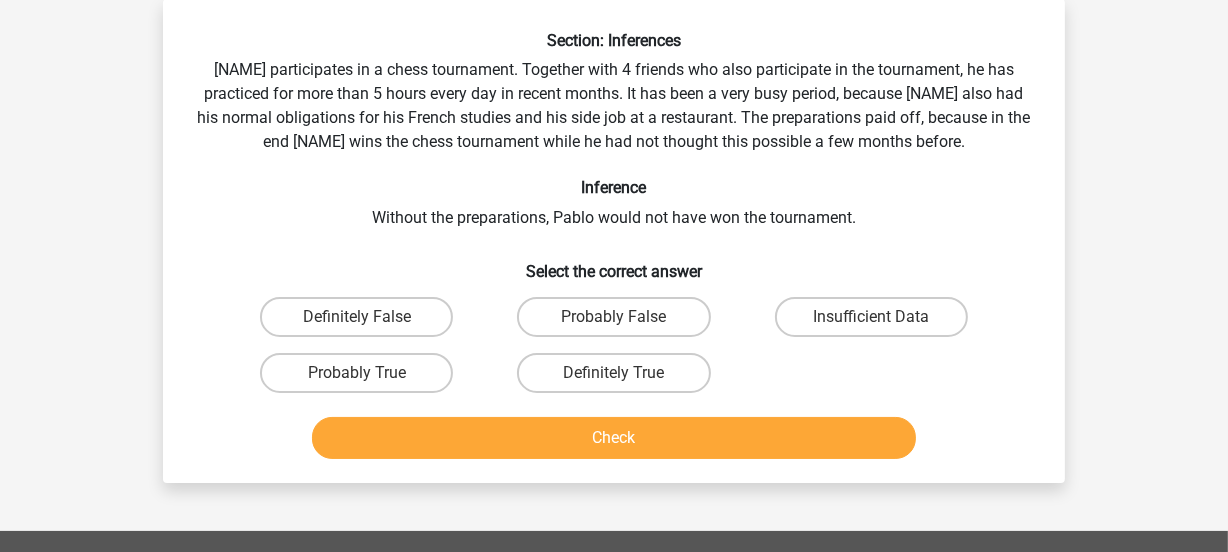 scroll, scrollTop: 92, scrollLeft: 0, axis: vertical 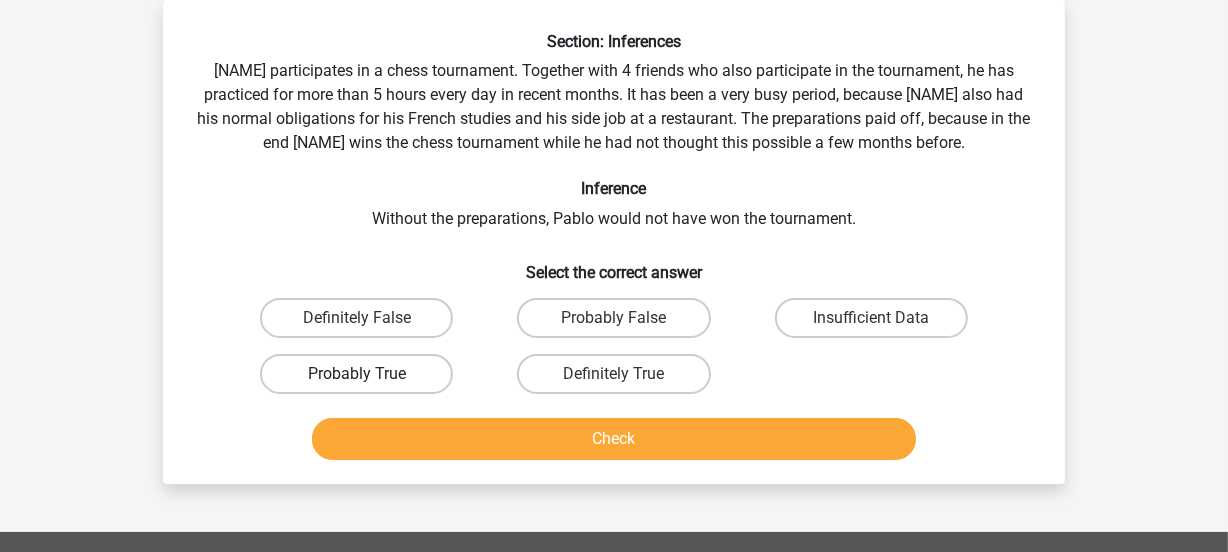 click on "Probably True" at bounding box center [356, 374] 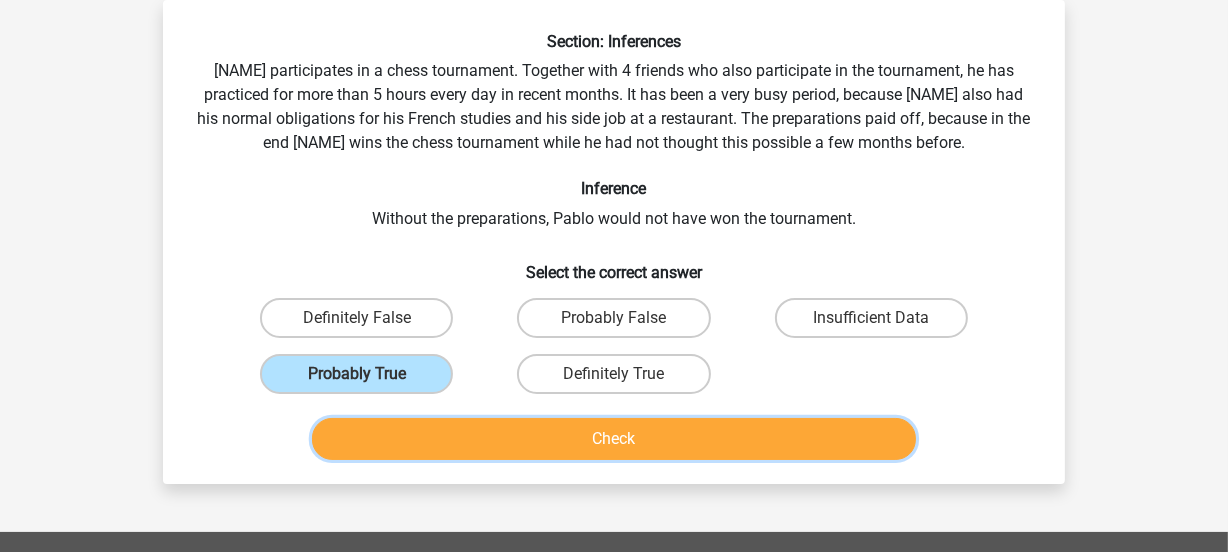 click on "Check" at bounding box center [614, 439] 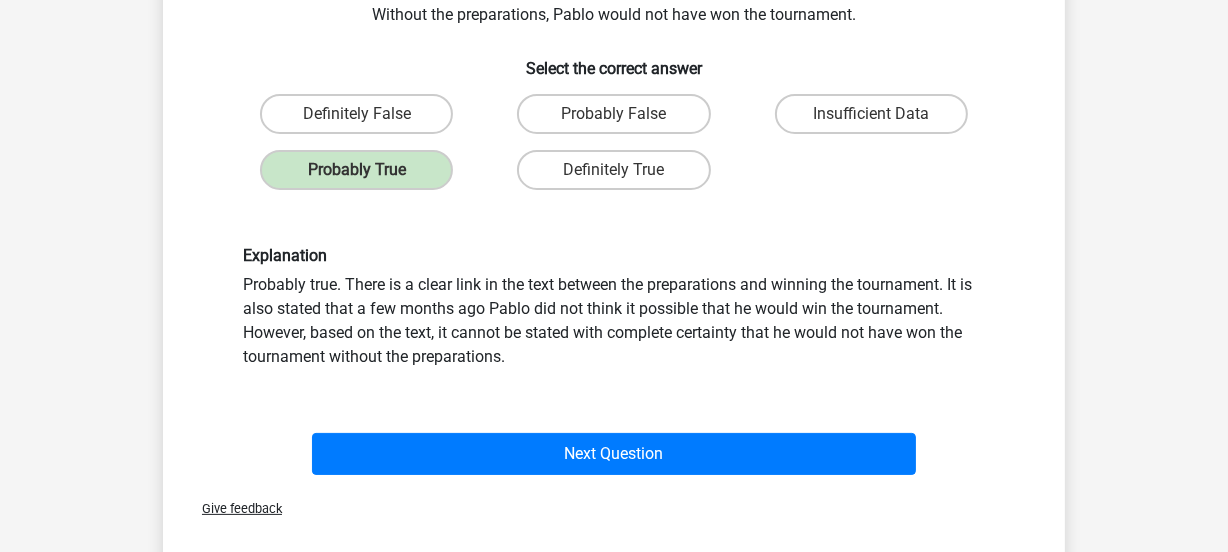 scroll, scrollTop: 297, scrollLeft: 0, axis: vertical 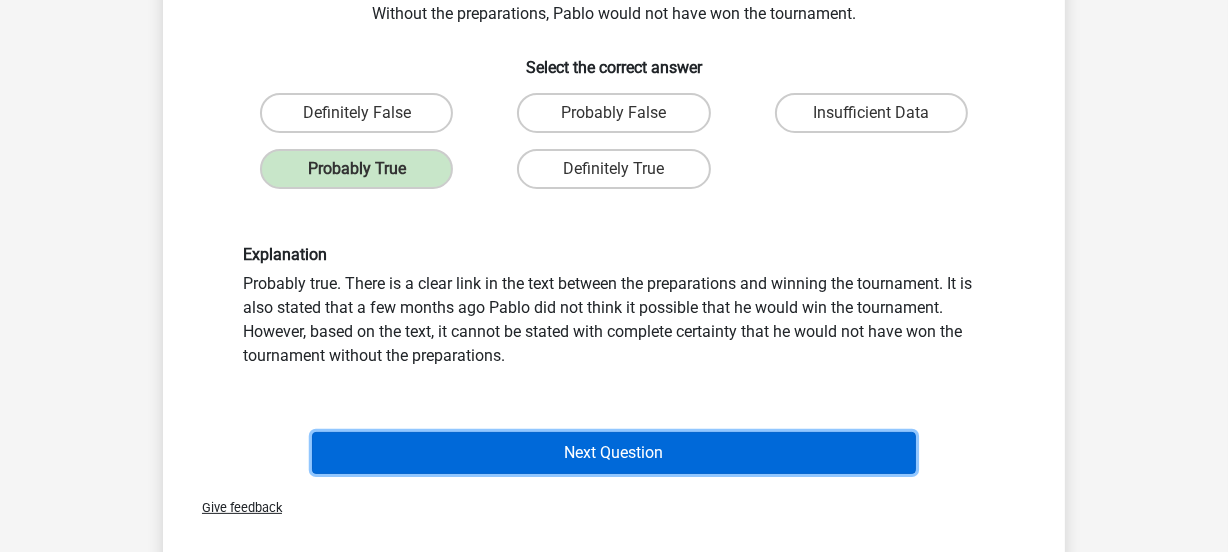 click on "Next Question" at bounding box center [614, 453] 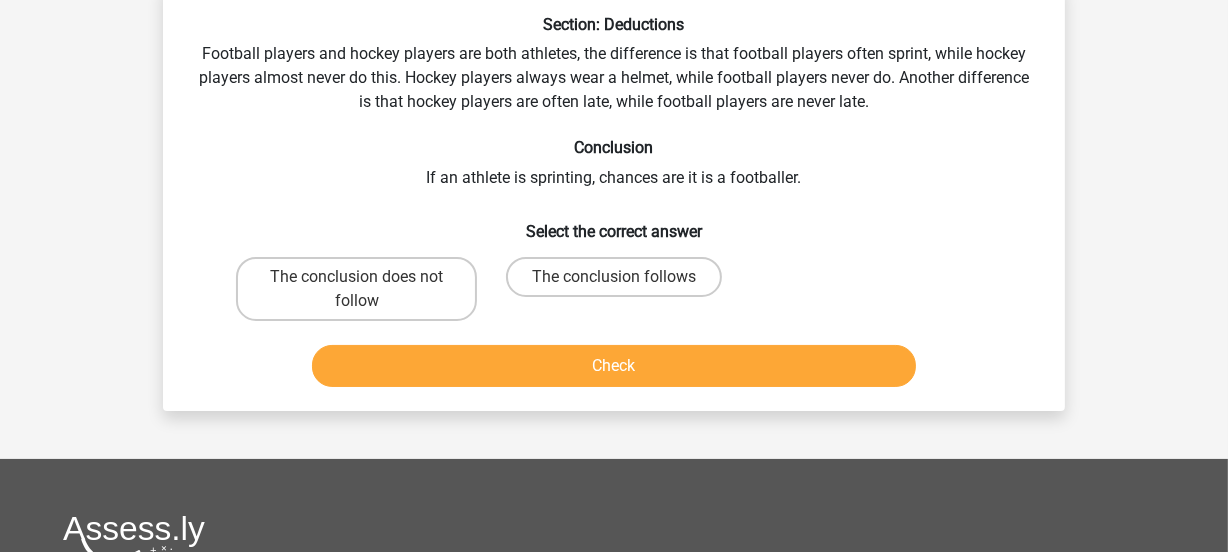 scroll, scrollTop: 91, scrollLeft: 0, axis: vertical 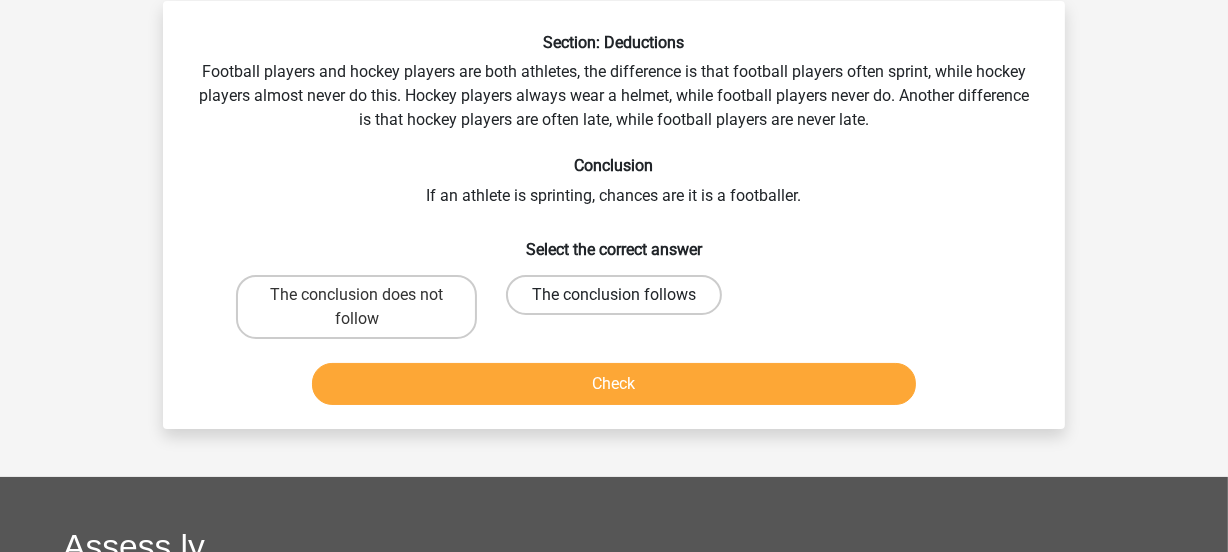click on "The conclusion follows" at bounding box center [614, 295] 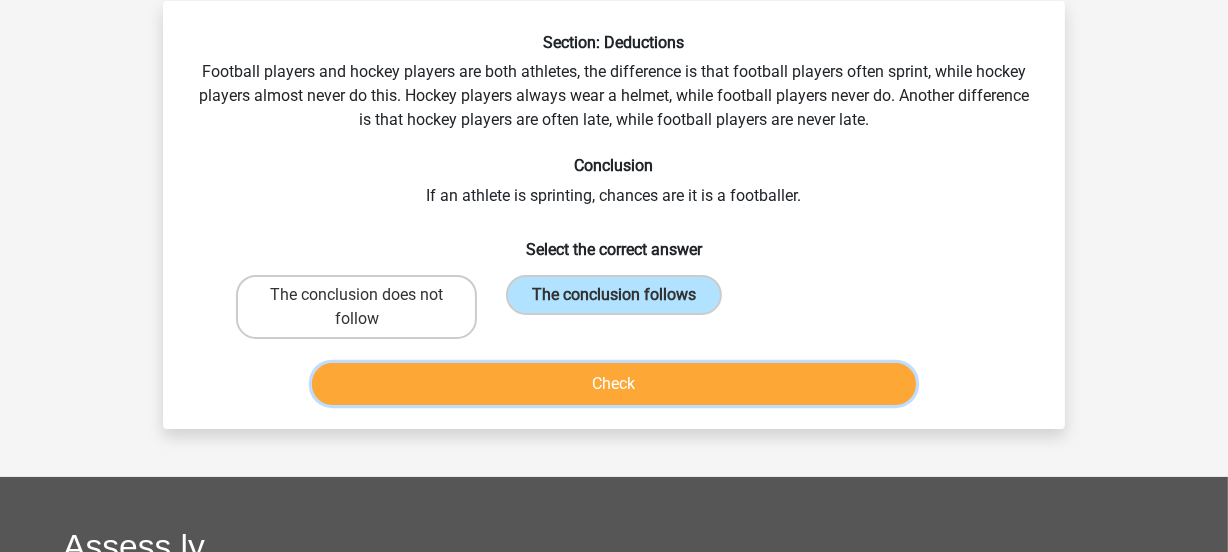 click on "Check" at bounding box center [614, 384] 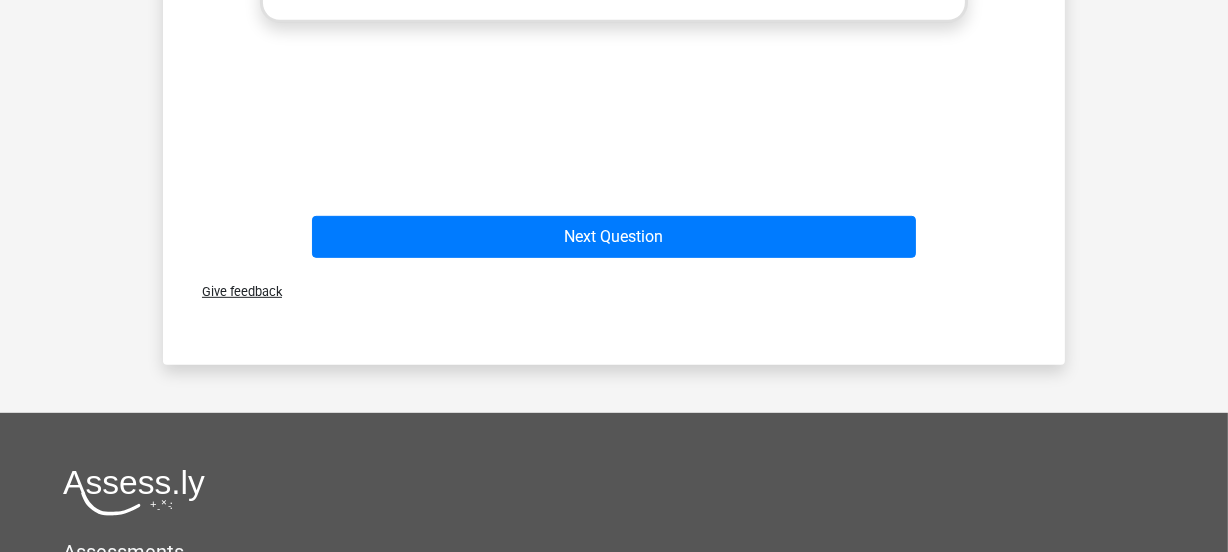 scroll, scrollTop: 885, scrollLeft: 0, axis: vertical 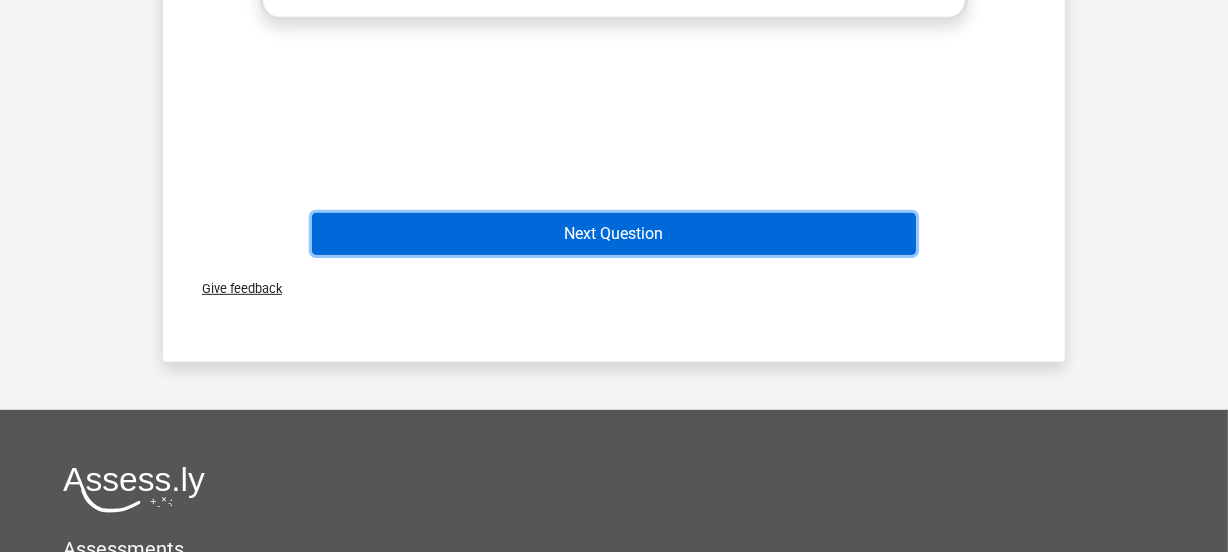 click on "Next Question" at bounding box center [614, 234] 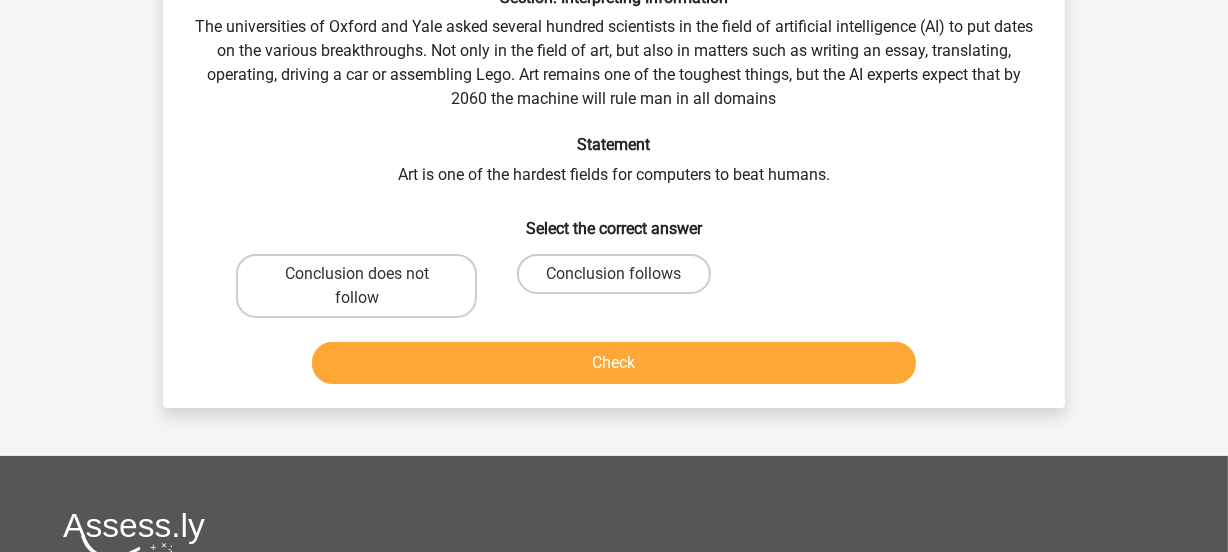 scroll, scrollTop: 91, scrollLeft: 0, axis: vertical 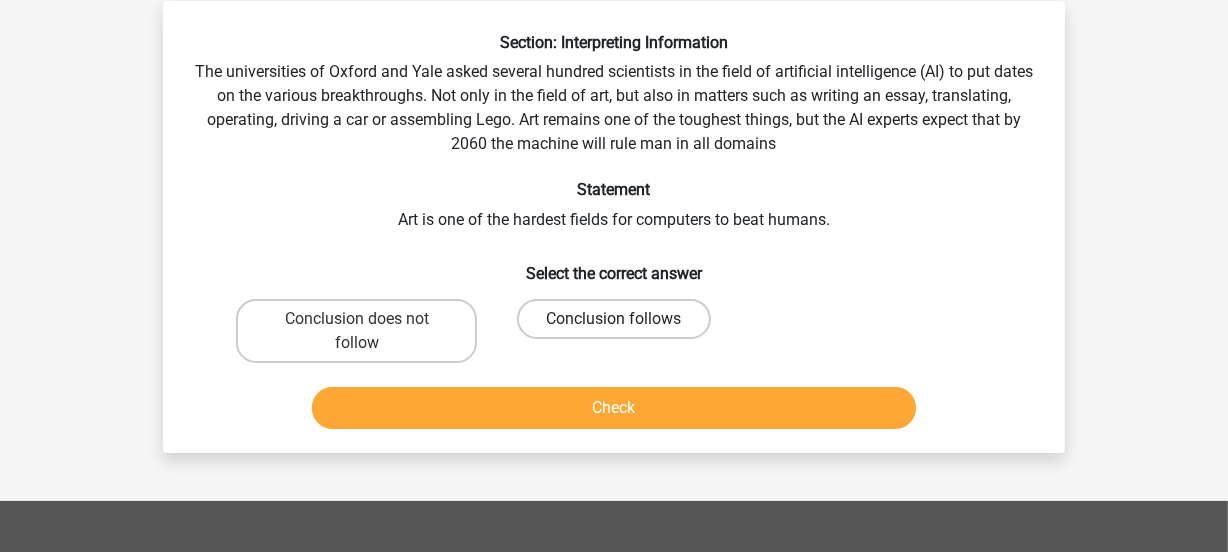 click on "Conclusion follows" at bounding box center [613, 319] 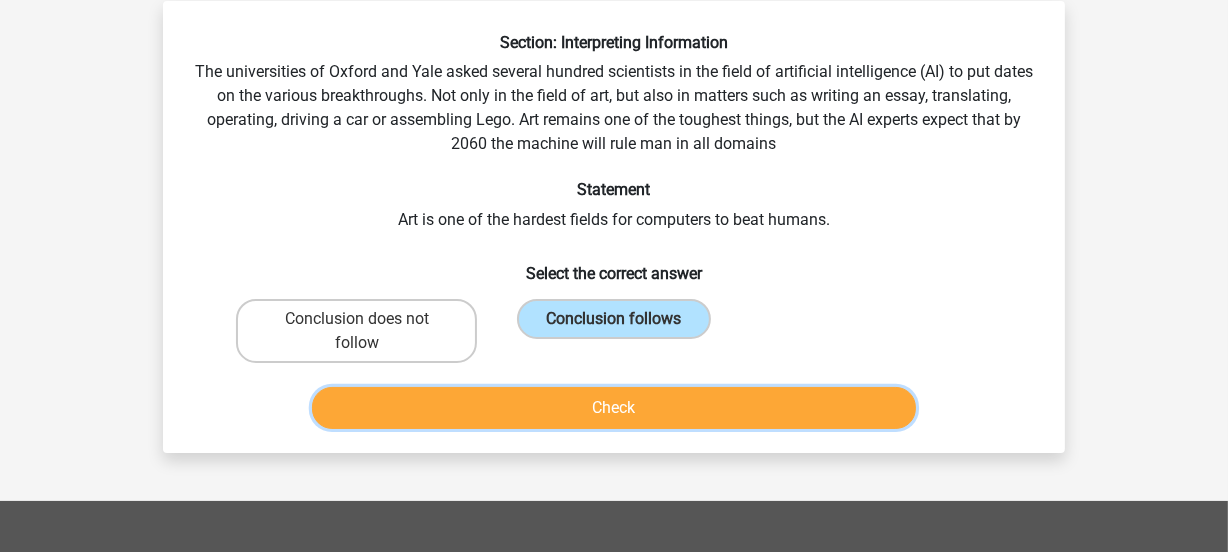 click on "Check" at bounding box center [614, 408] 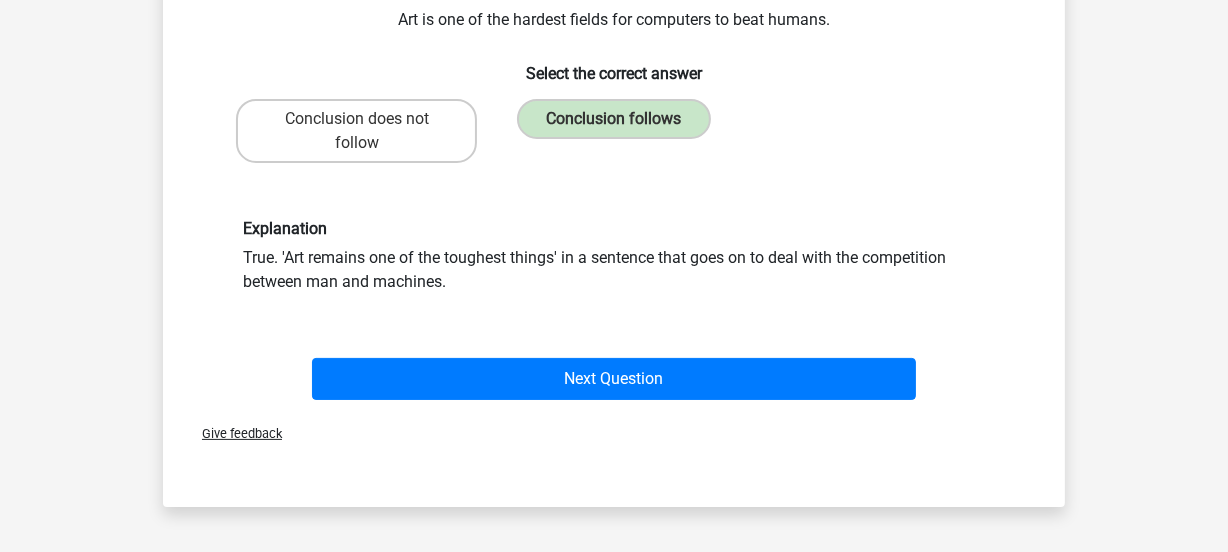 scroll, scrollTop: 294, scrollLeft: 0, axis: vertical 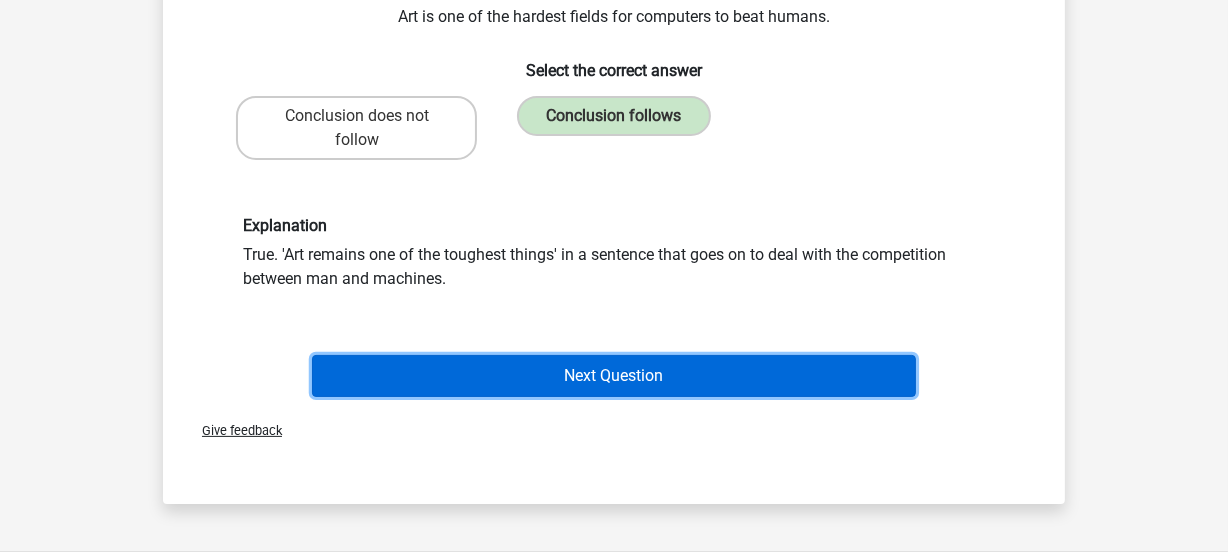 click on "Next Question" at bounding box center (614, 376) 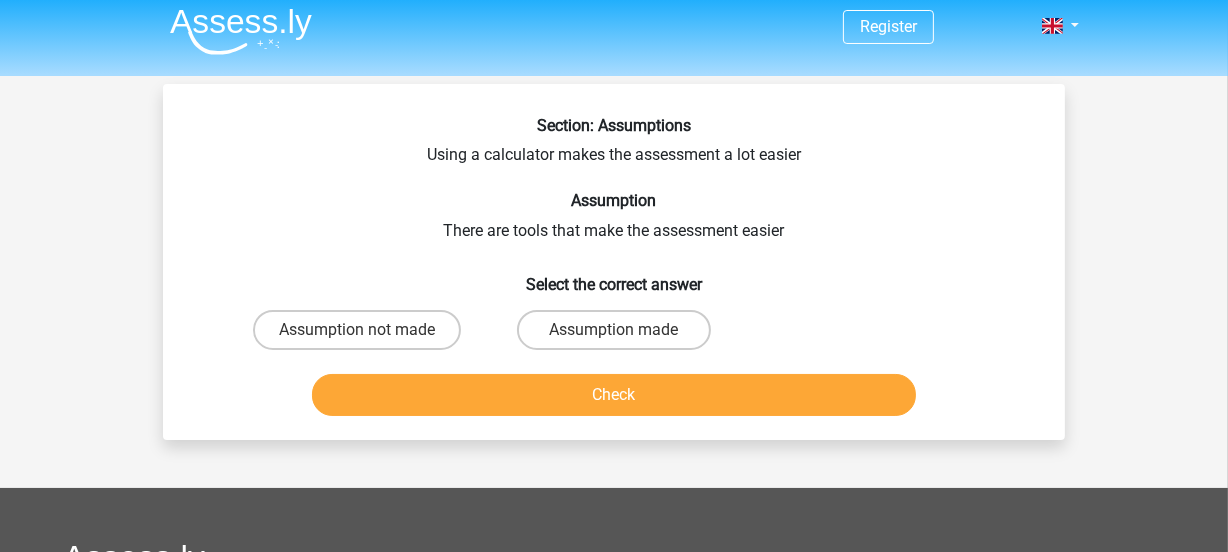 scroll, scrollTop: 46, scrollLeft: 0, axis: vertical 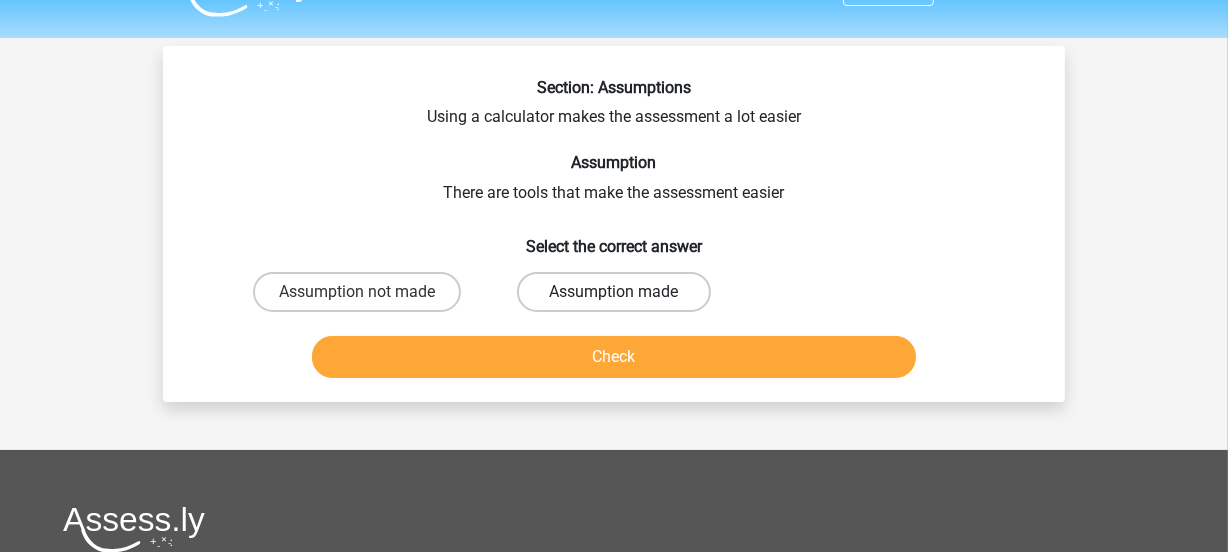 click on "Assumption made" at bounding box center (613, 292) 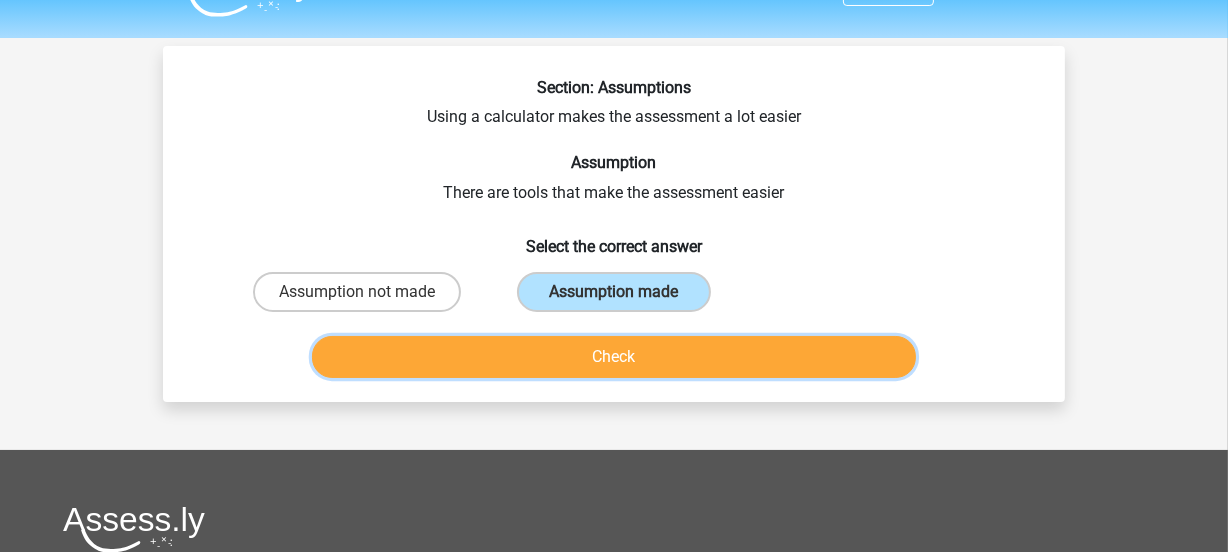 click on "Check" at bounding box center (614, 357) 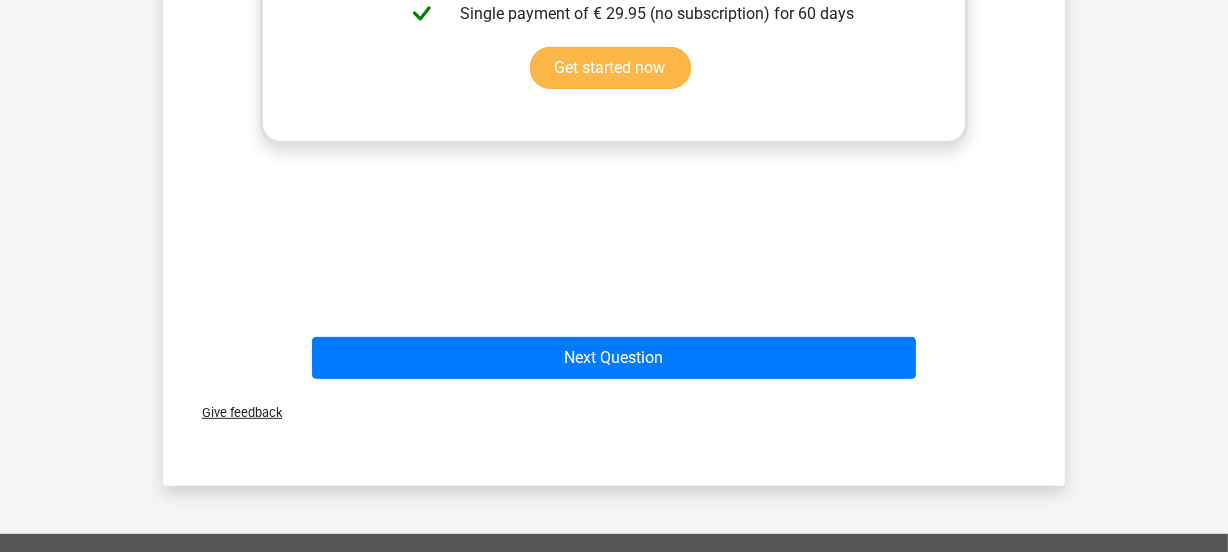 scroll, scrollTop: 691, scrollLeft: 0, axis: vertical 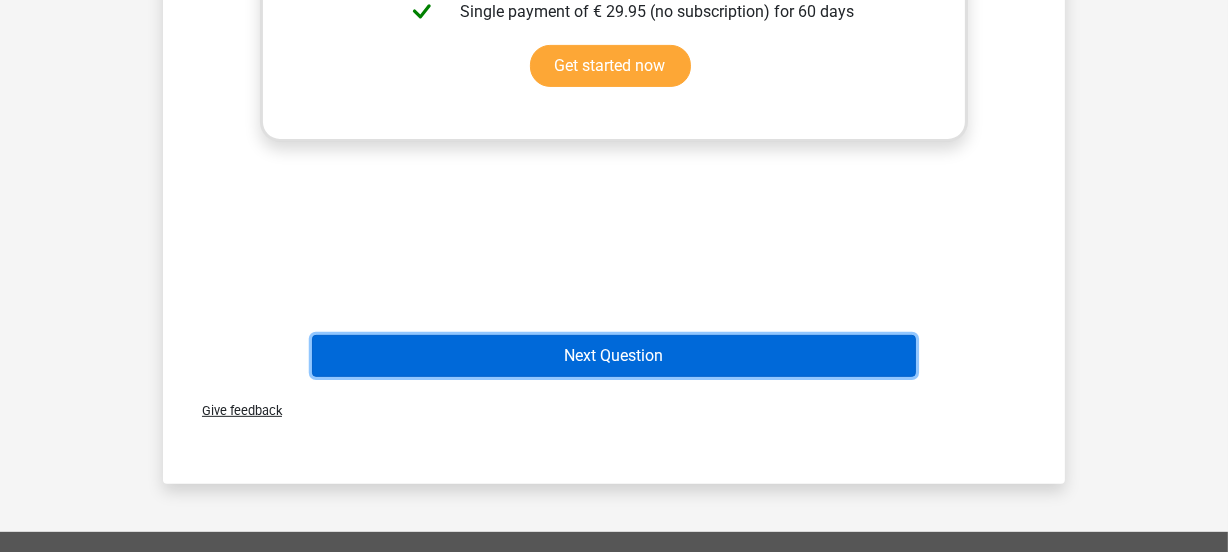 click on "Next Question" at bounding box center [614, 356] 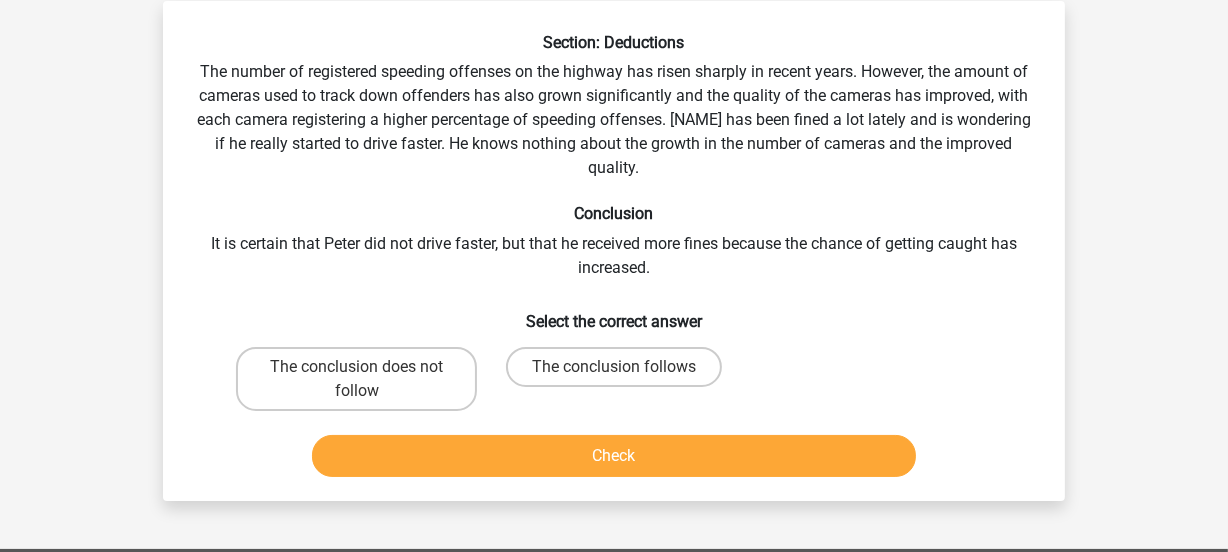 scroll, scrollTop: 154, scrollLeft: 0, axis: vertical 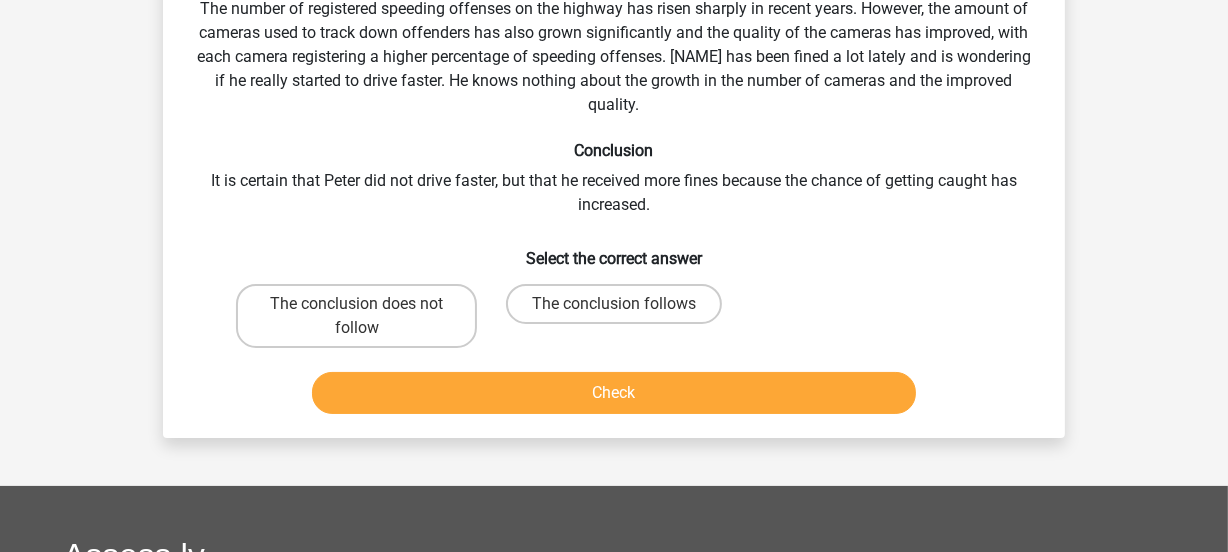 click on "The conclusion does not follow" at bounding box center [363, 310] 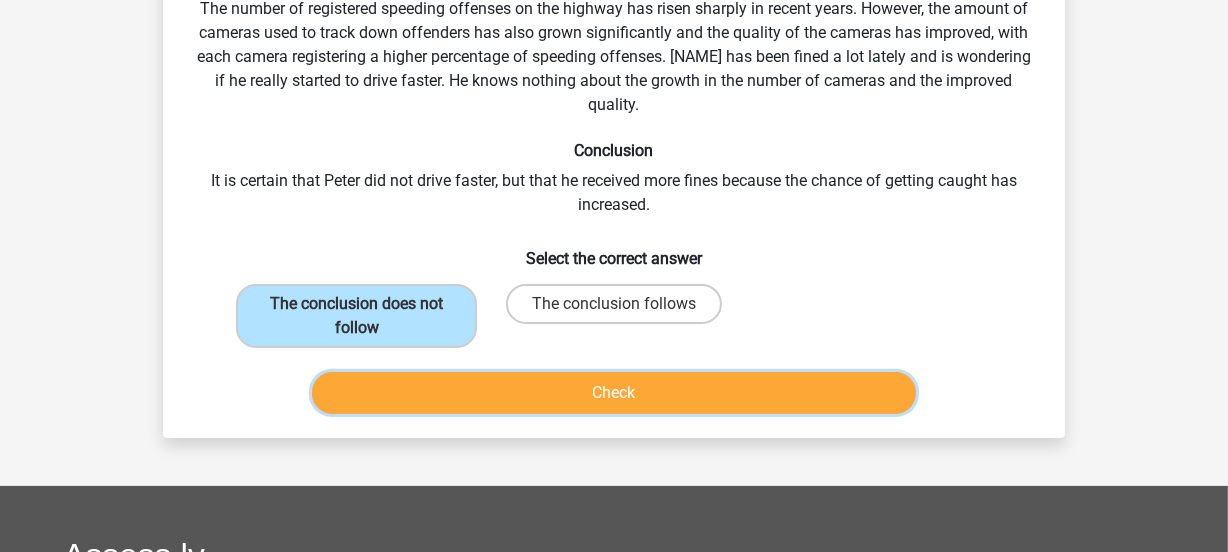 click on "Check" at bounding box center (614, 393) 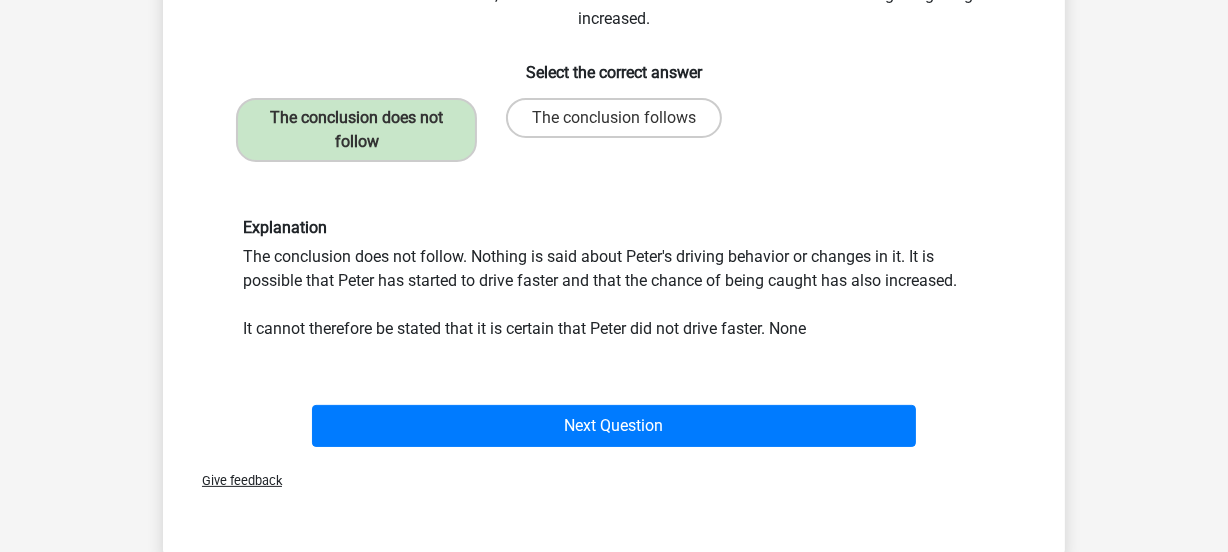 scroll, scrollTop: 340, scrollLeft: 0, axis: vertical 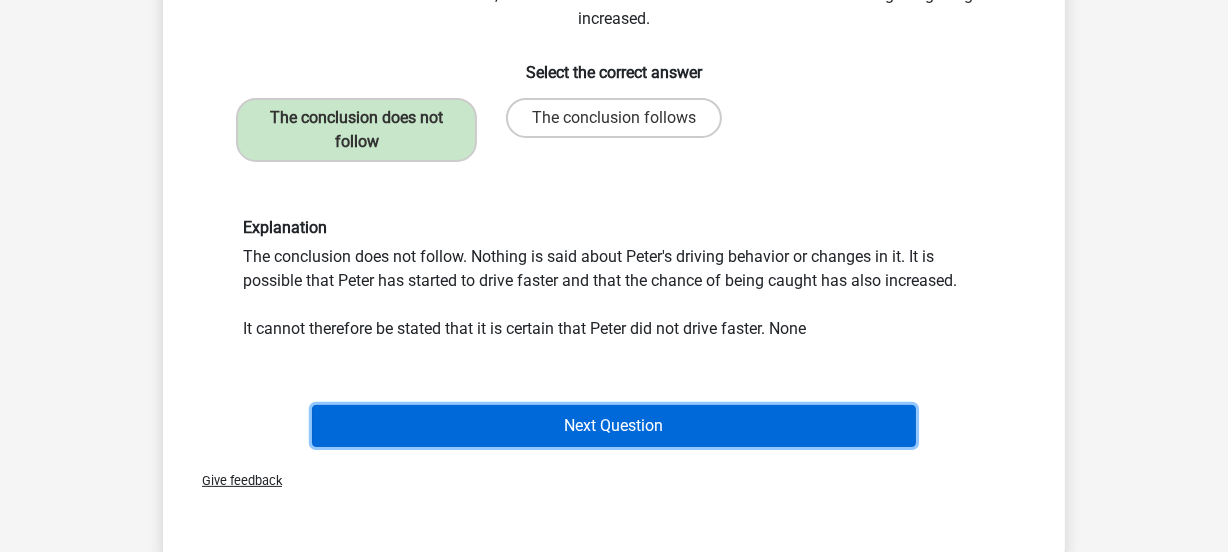 click on "Next Question" at bounding box center (614, 426) 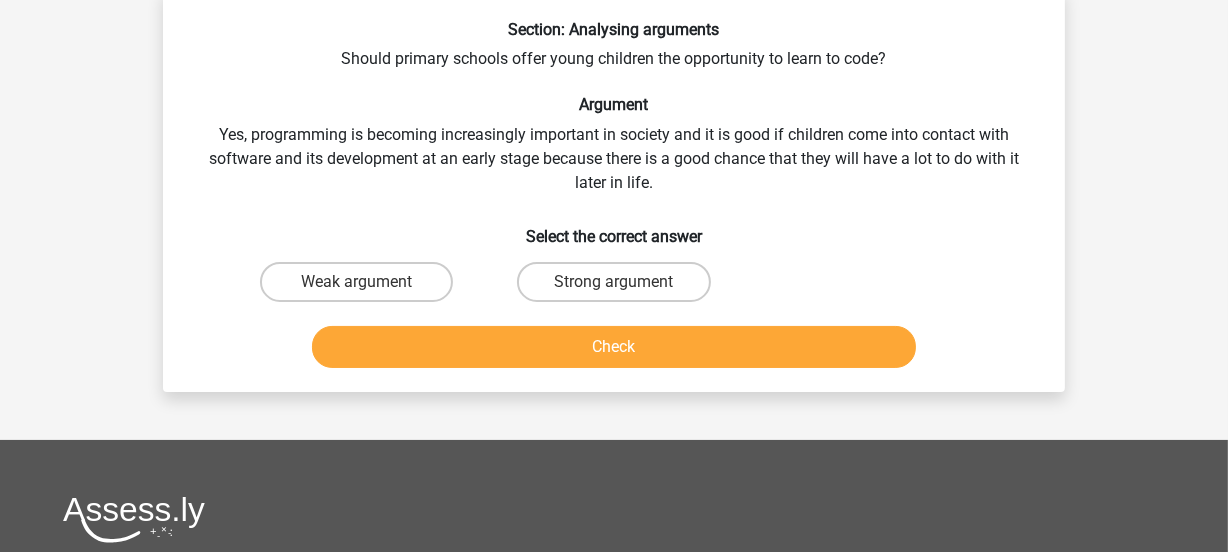 scroll, scrollTop: 91, scrollLeft: 0, axis: vertical 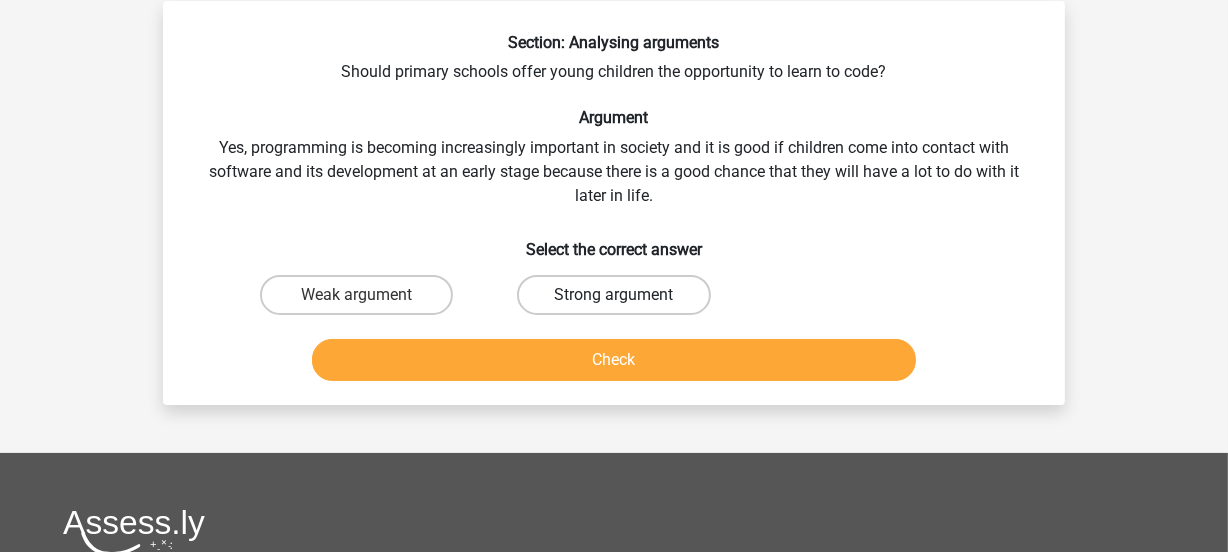click on "Strong argument" at bounding box center (613, 295) 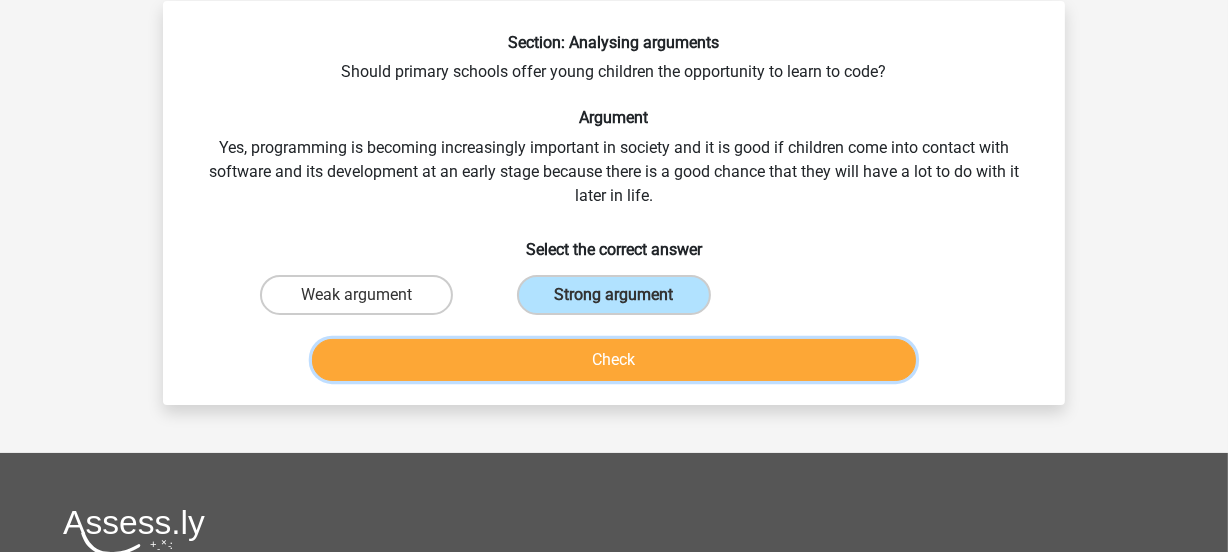 click on "Check" at bounding box center [614, 360] 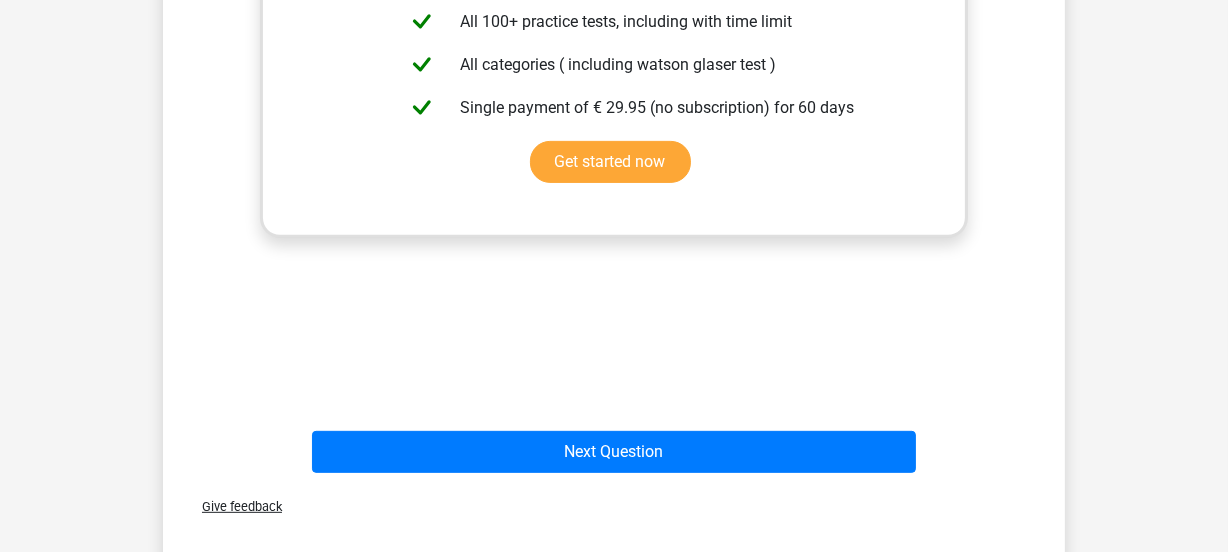 scroll, scrollTop: 651, scrollLeft: 0, axis: vertical 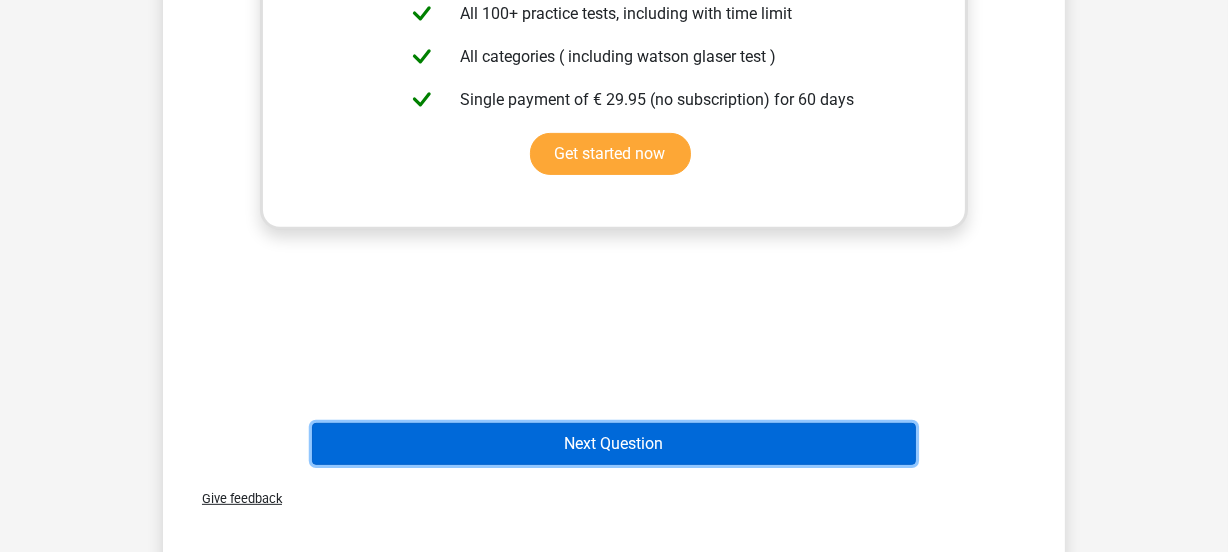 click on "Next Question" at bounding box center [614, 444] 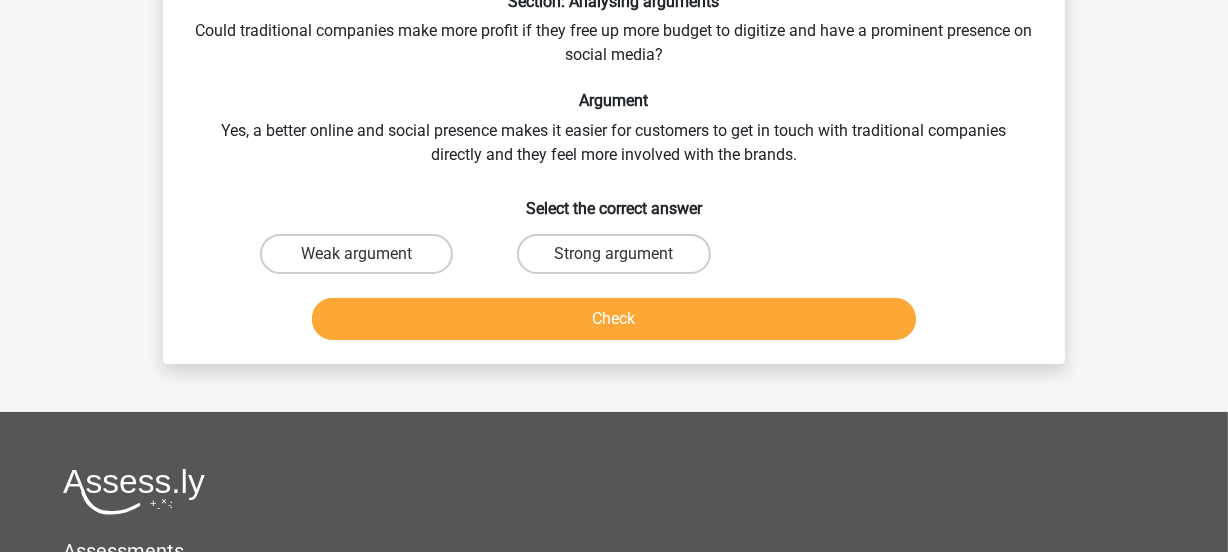 scroll, scrollTop: 91, scrollLeft: 0, axis: vertical 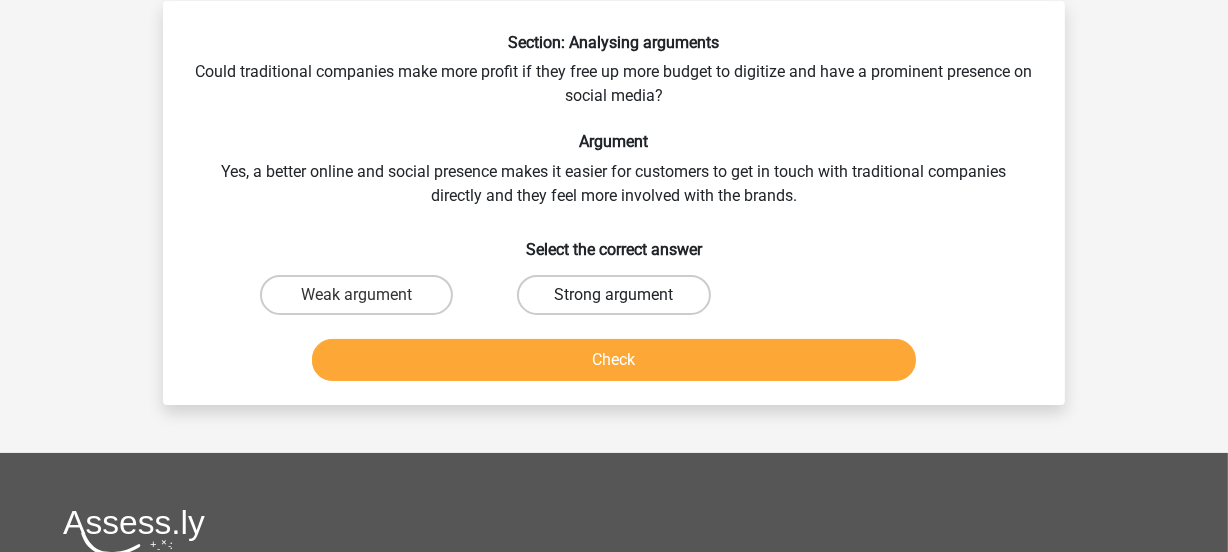 click on "Strong argument" at bounding box center (613, 295) 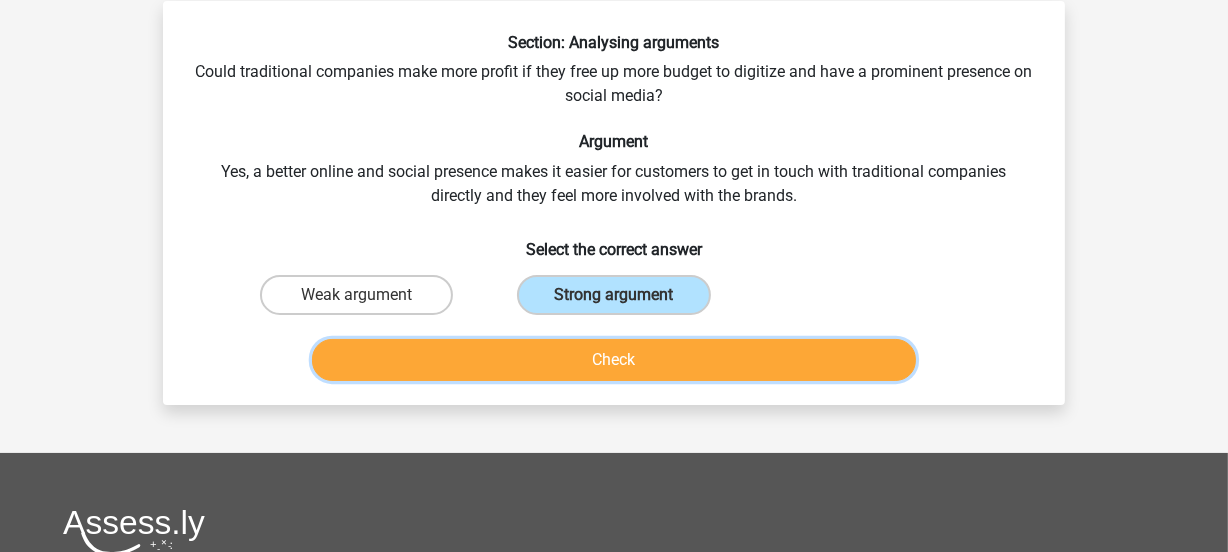 click on "Check" at bounding box center [614, 360] 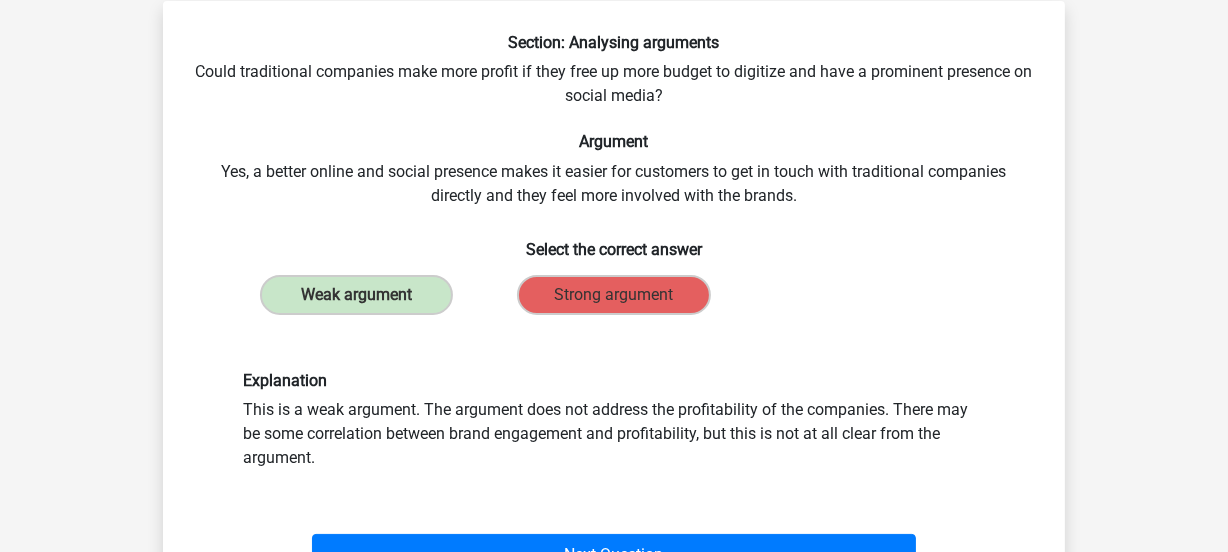 scroll, scrollTop: 280, scrollLeft: 0, axis: vertical 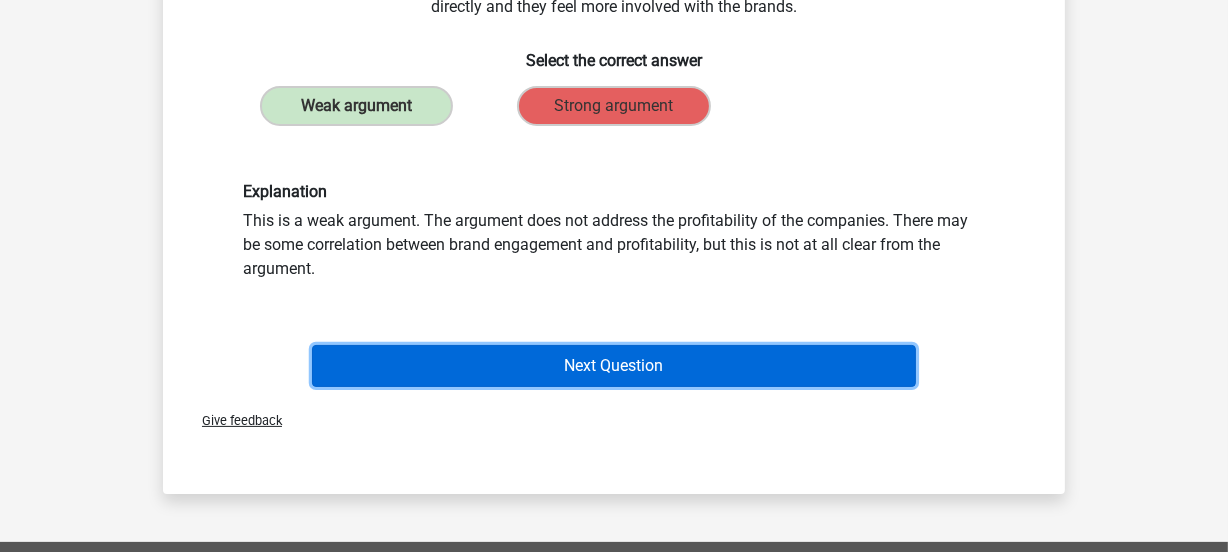 click on "Next Question" at bounding box center [614, 366] 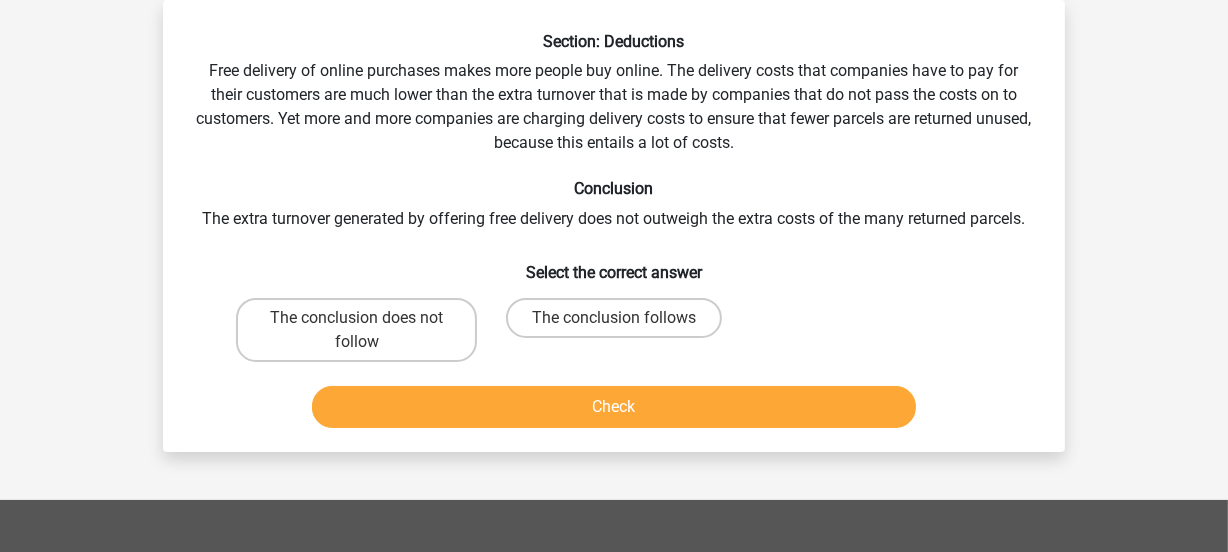 scroll, scrollTop: 91, scrollLeft: 0, axis: vertical 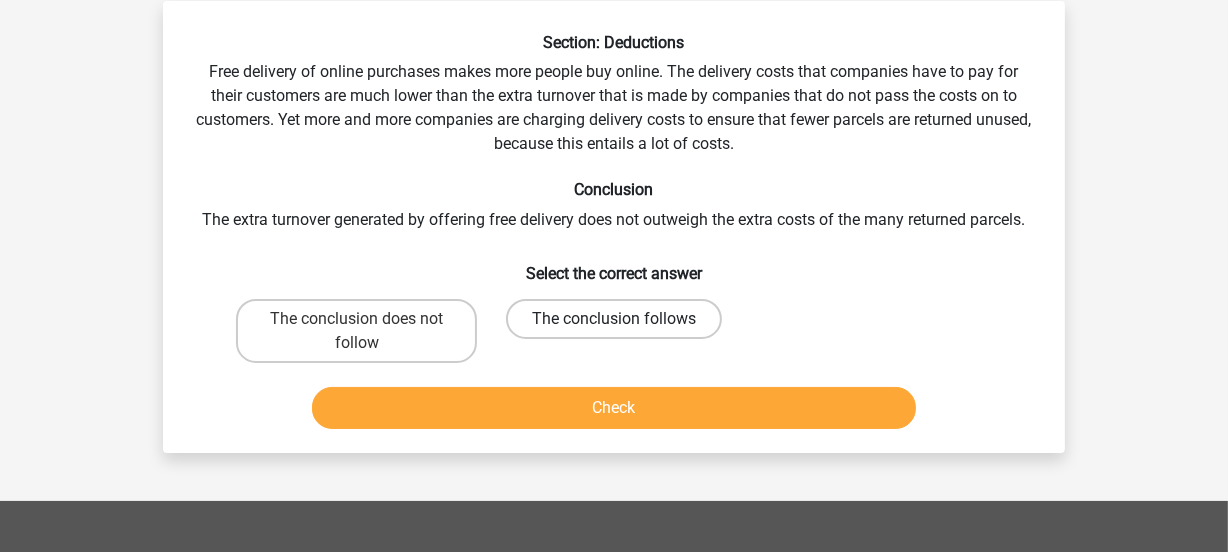 click on "The conclusion follows" at bounding box center (614, 319) 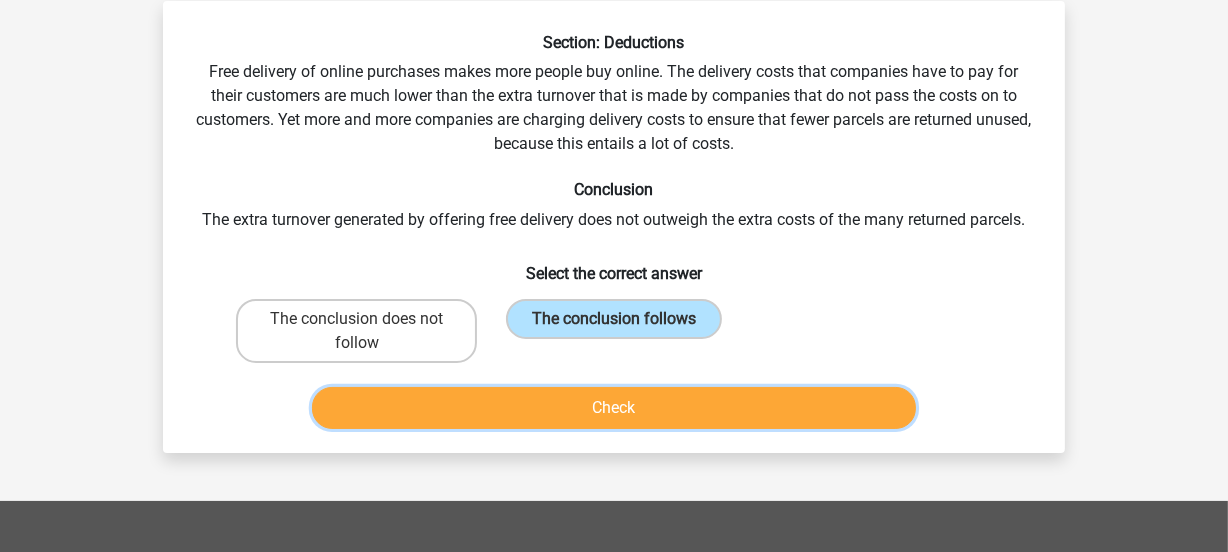 click on "Check" at bounding box center [614, 408] 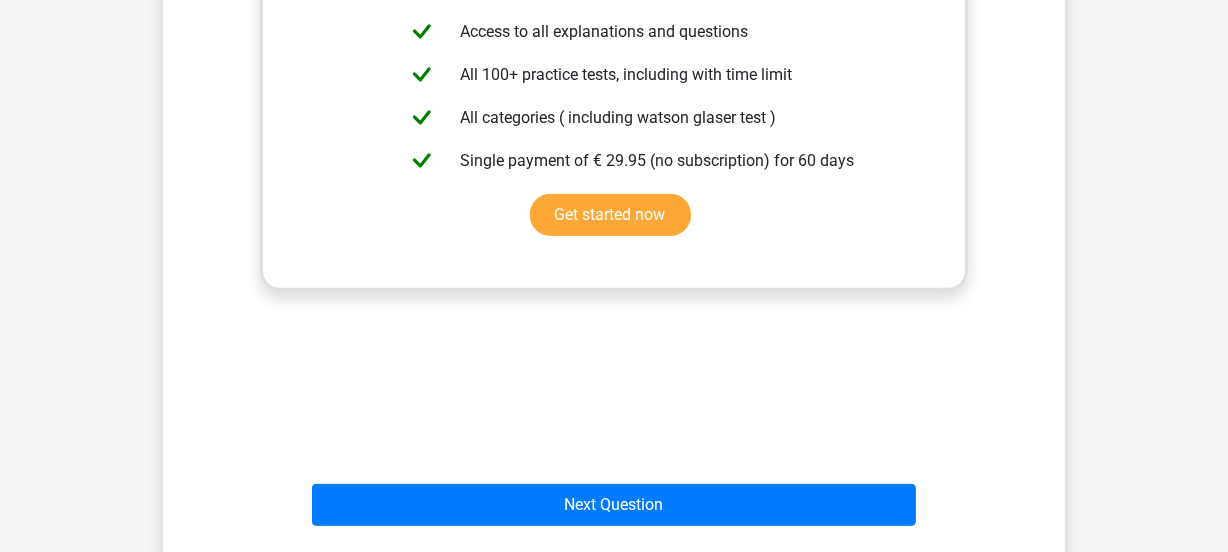 scroll, scrollTop: 639, scrollLeft: 0, axis: vertical 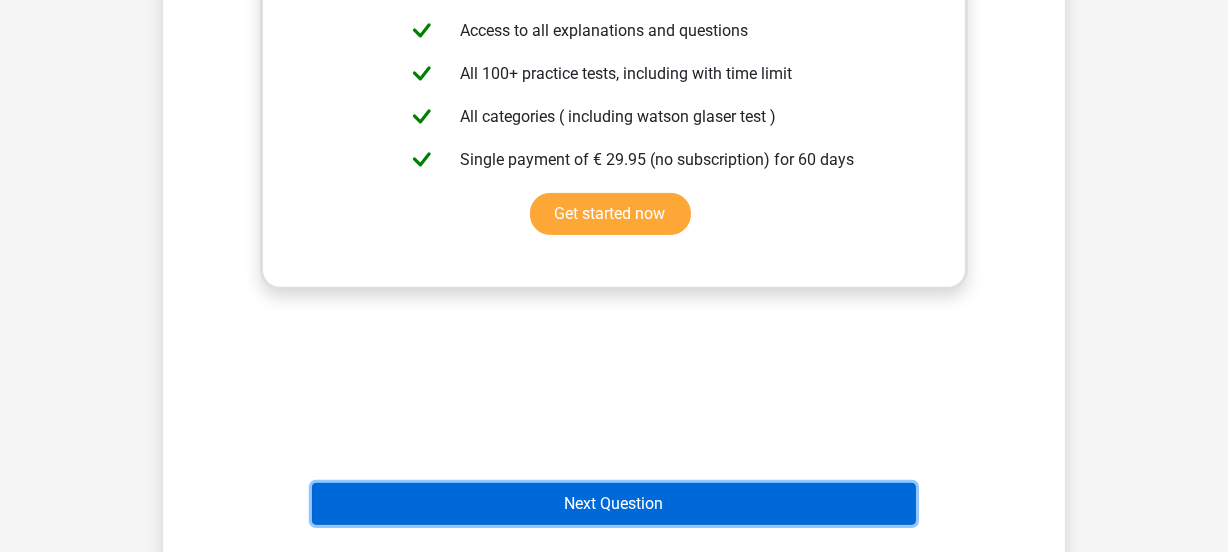 click on "Next Question" at bounding box center (614, 504) 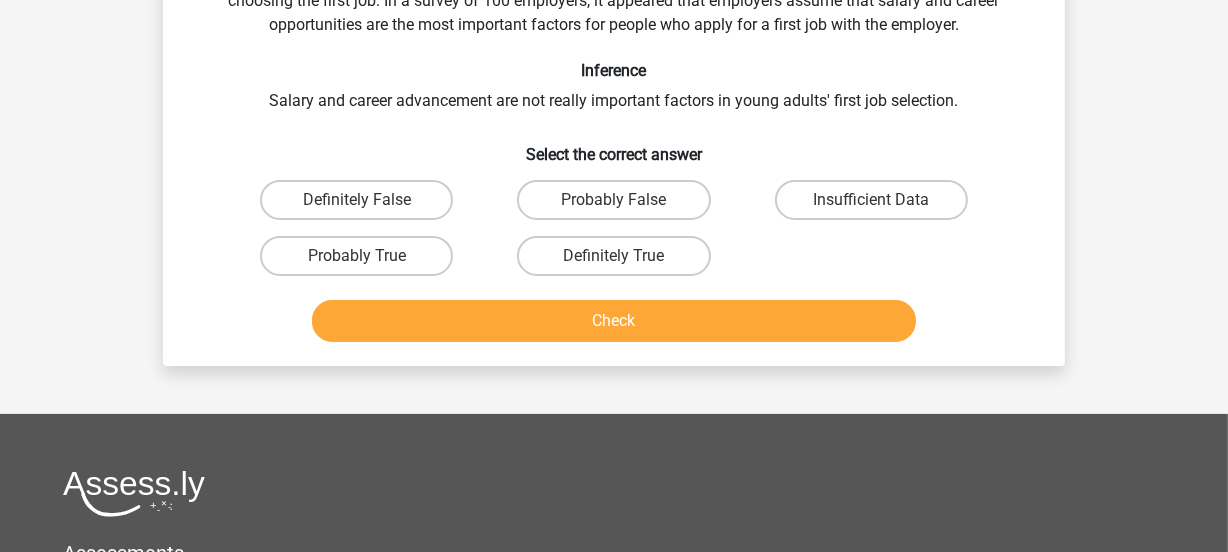 scroll, scrollTop: 91, scrollLeft: 0, axis: vertical 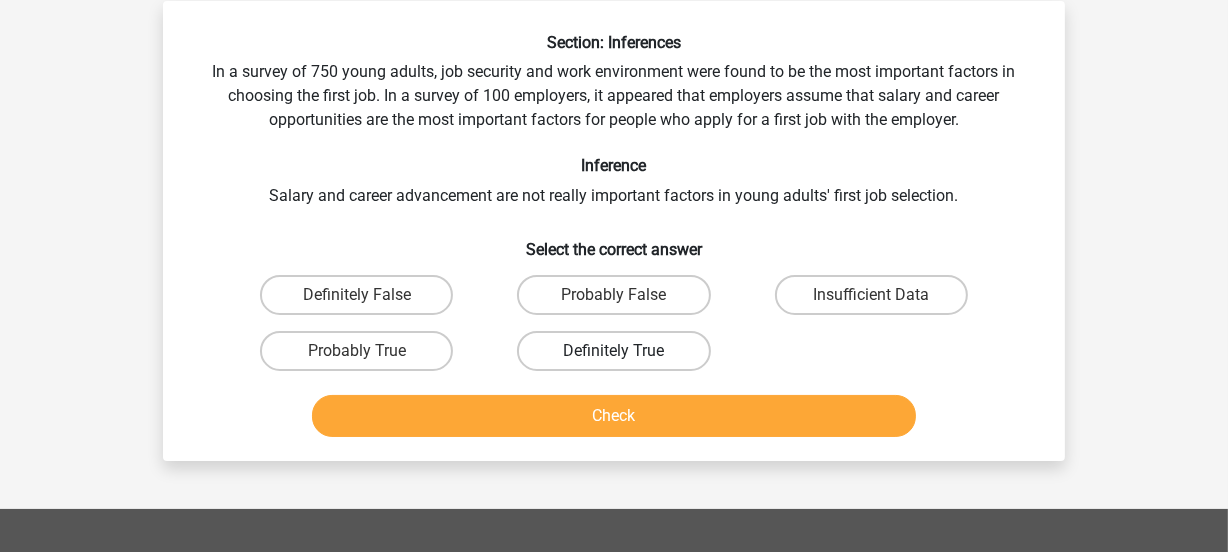 click on "Definitely True" at bounding box center (613, 351) 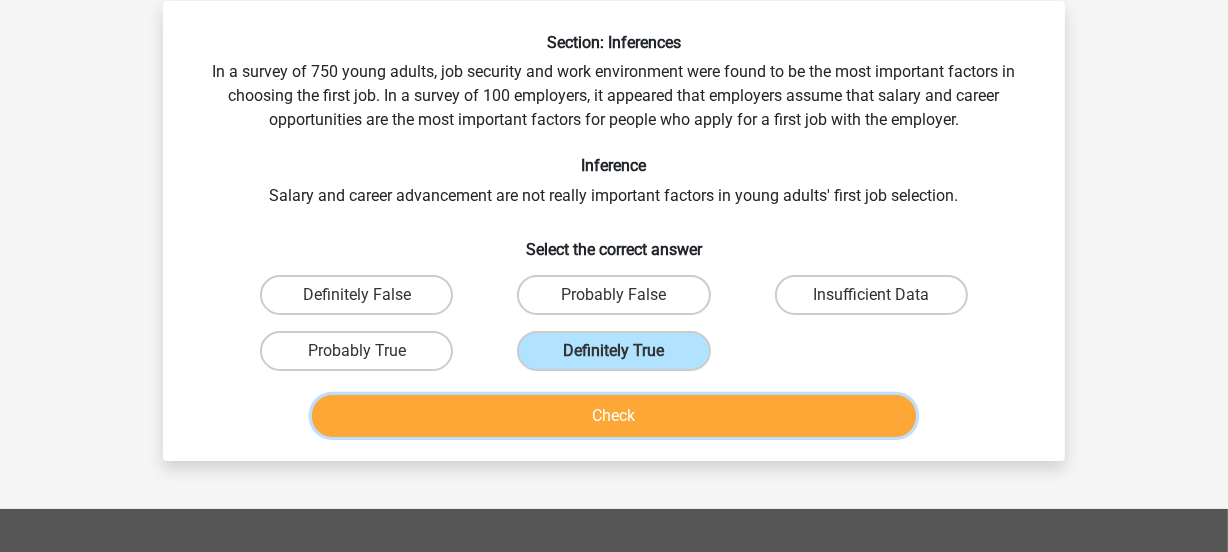 click on "Check" at bounding box center (614, 416) 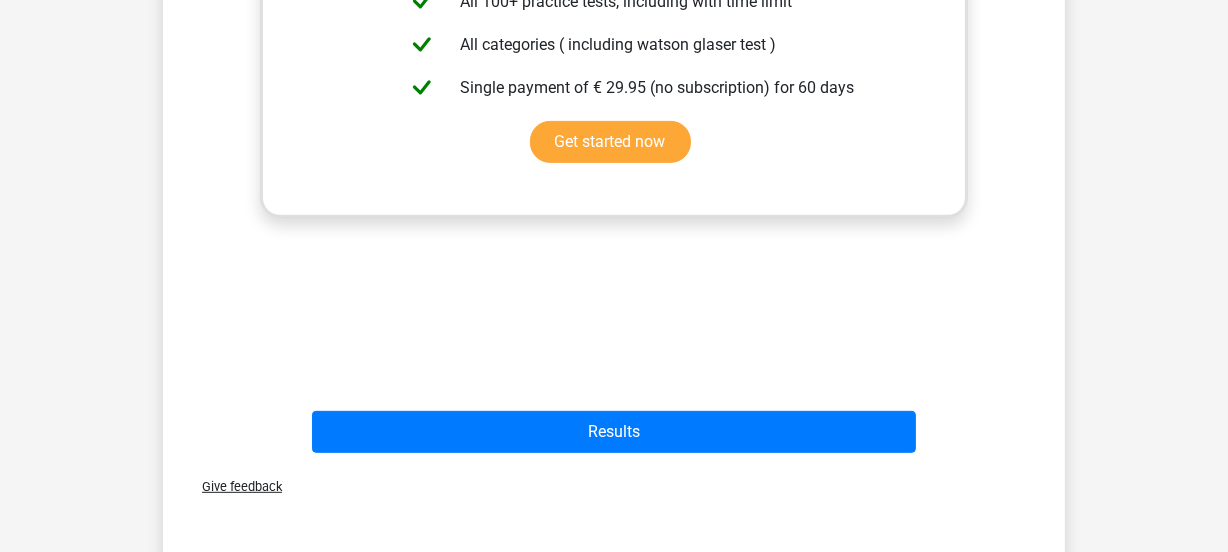 scroll, scrollTop: 720, scrollLeft: 0, axis: vertical 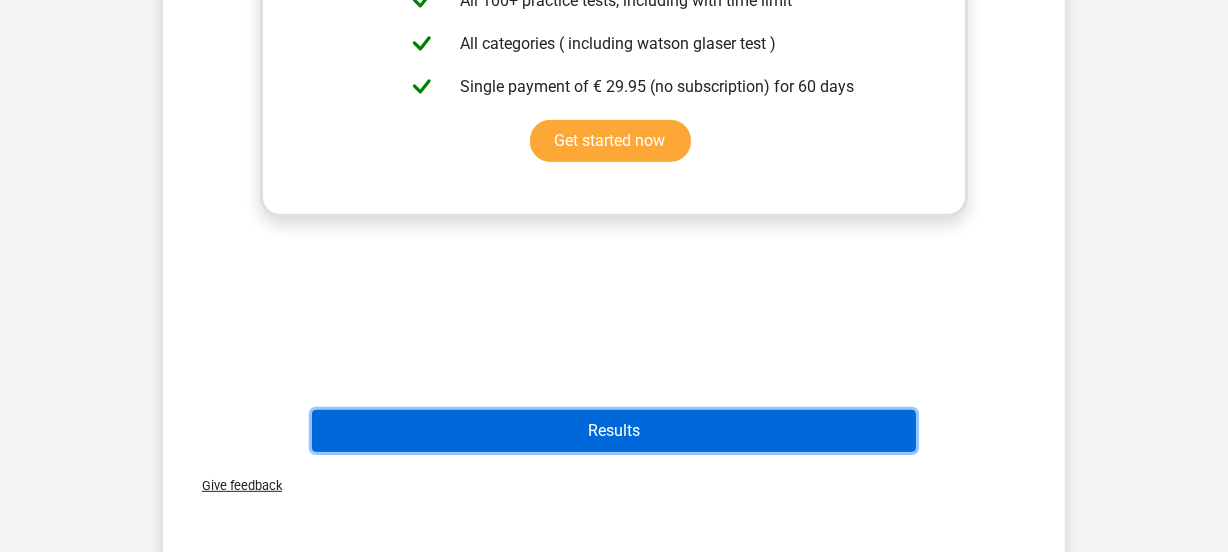 click on "Results" at bounding box center (614, 431) 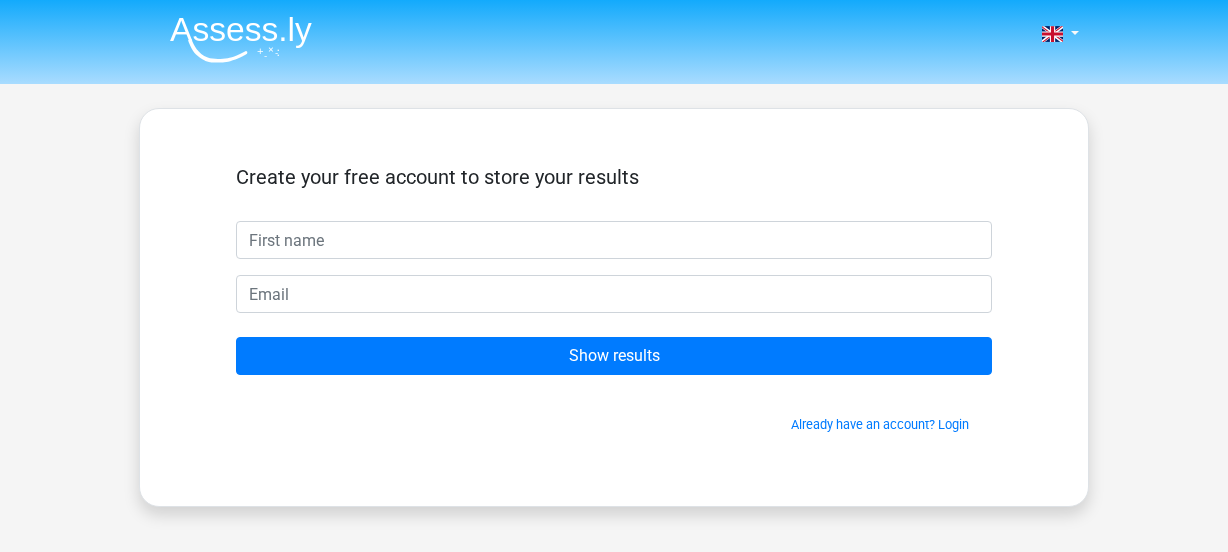 scroll, scrollTop: 0, scrollLeft: 0, axis: both 